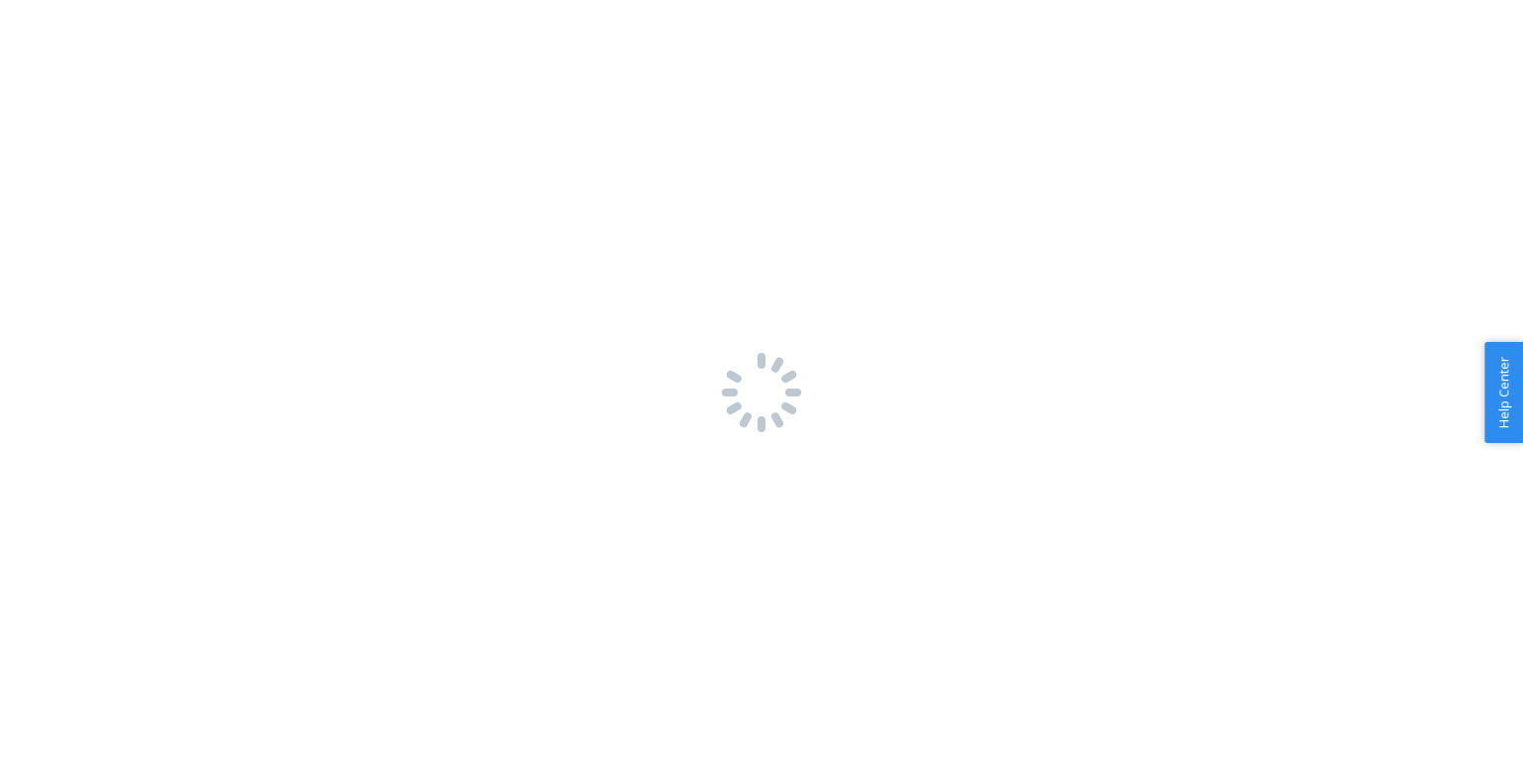 scroll, scrollTop: 0, scrollLeft: 0, axis: both 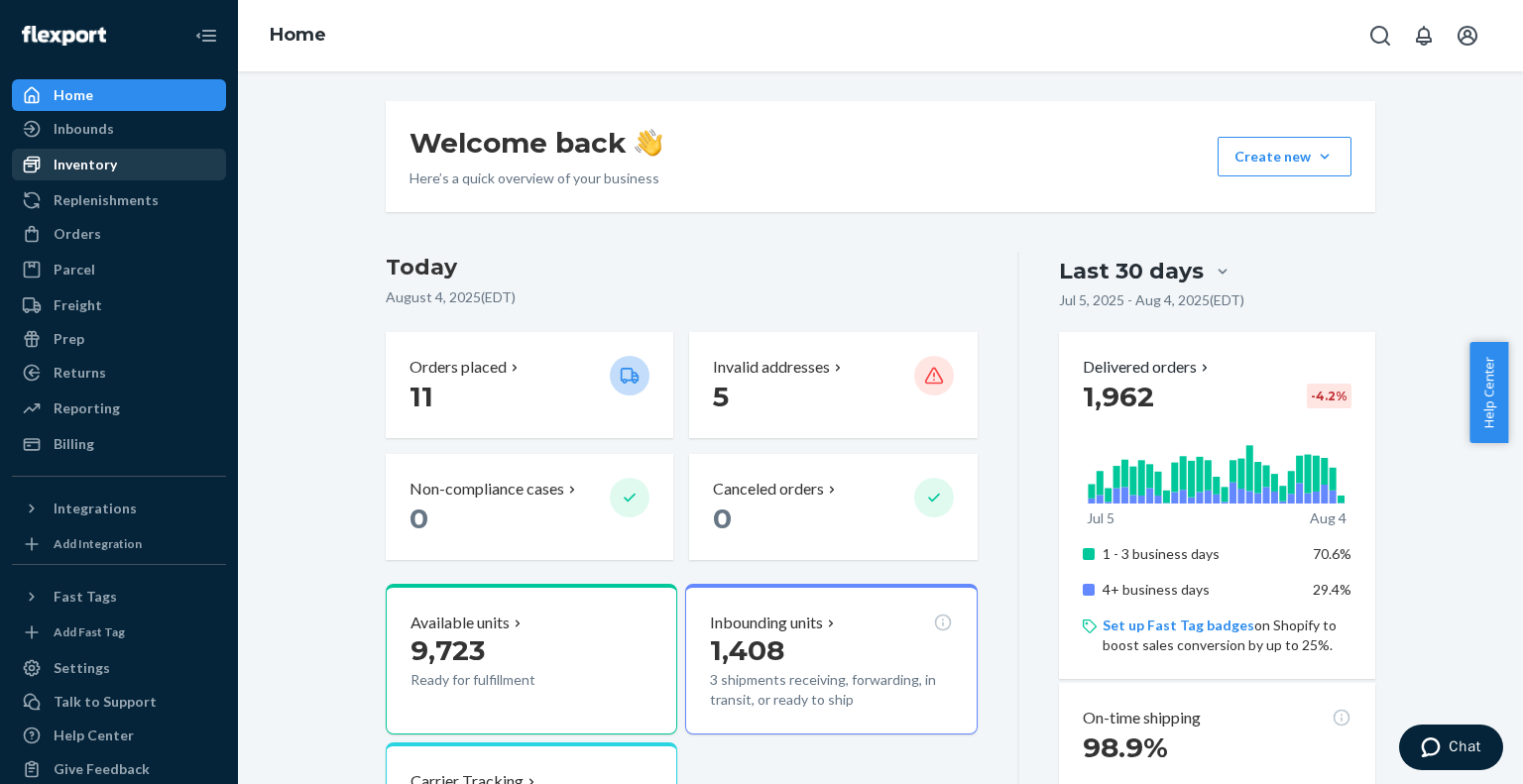 click on "Inventory" at bounding box center (119, 165) 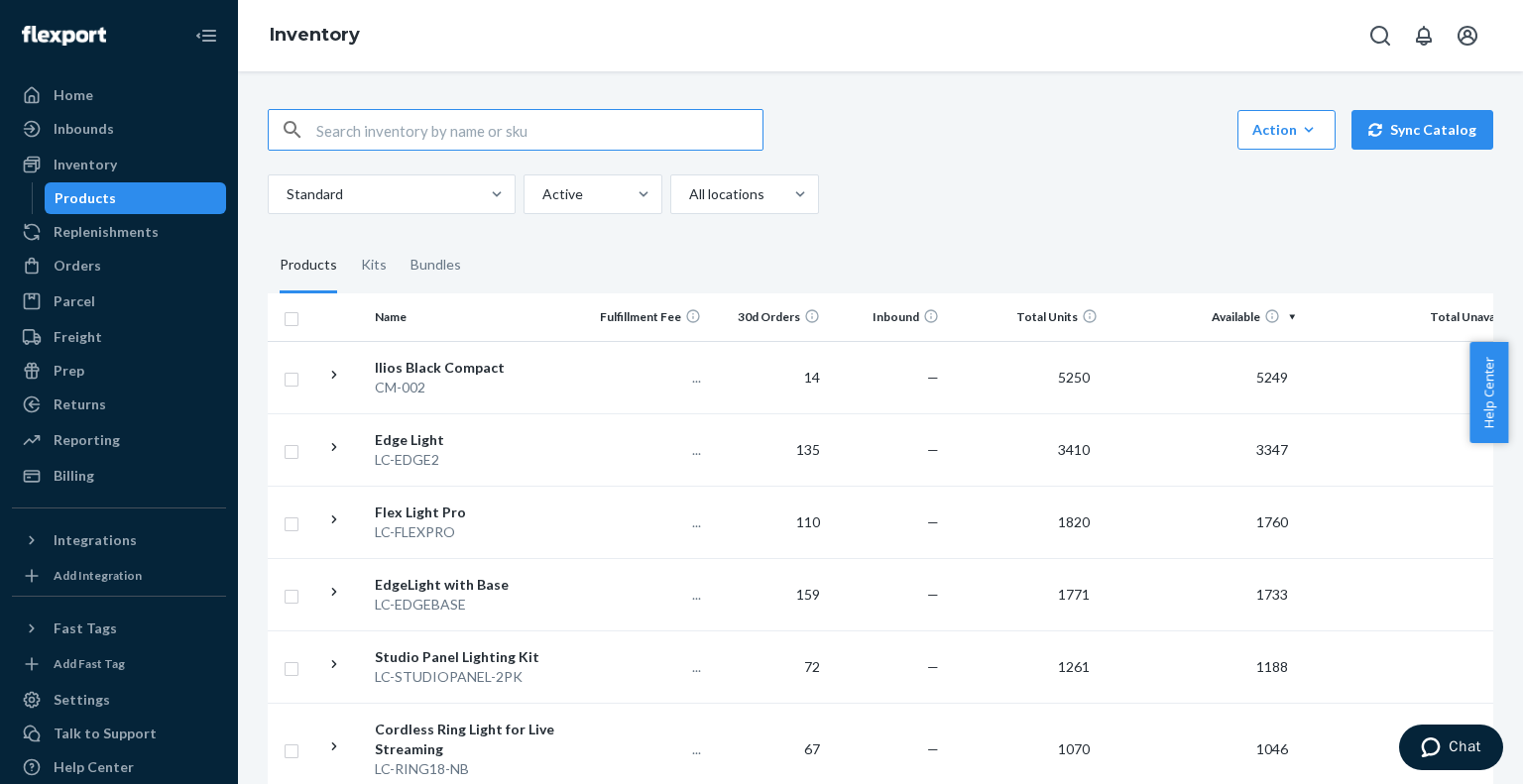 click at bounding box center [539, 130] 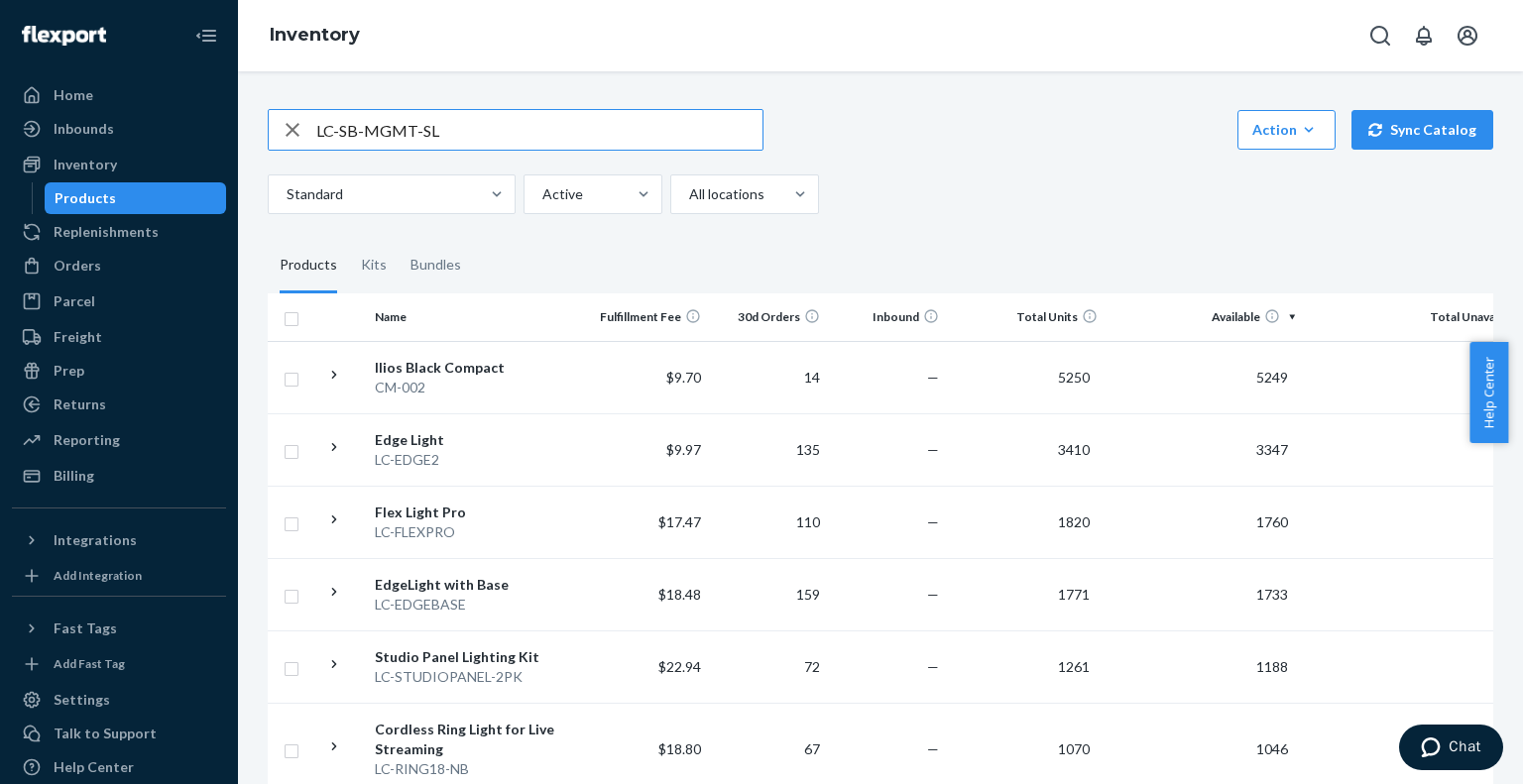 type on "LC-SB-MGMT-SL" 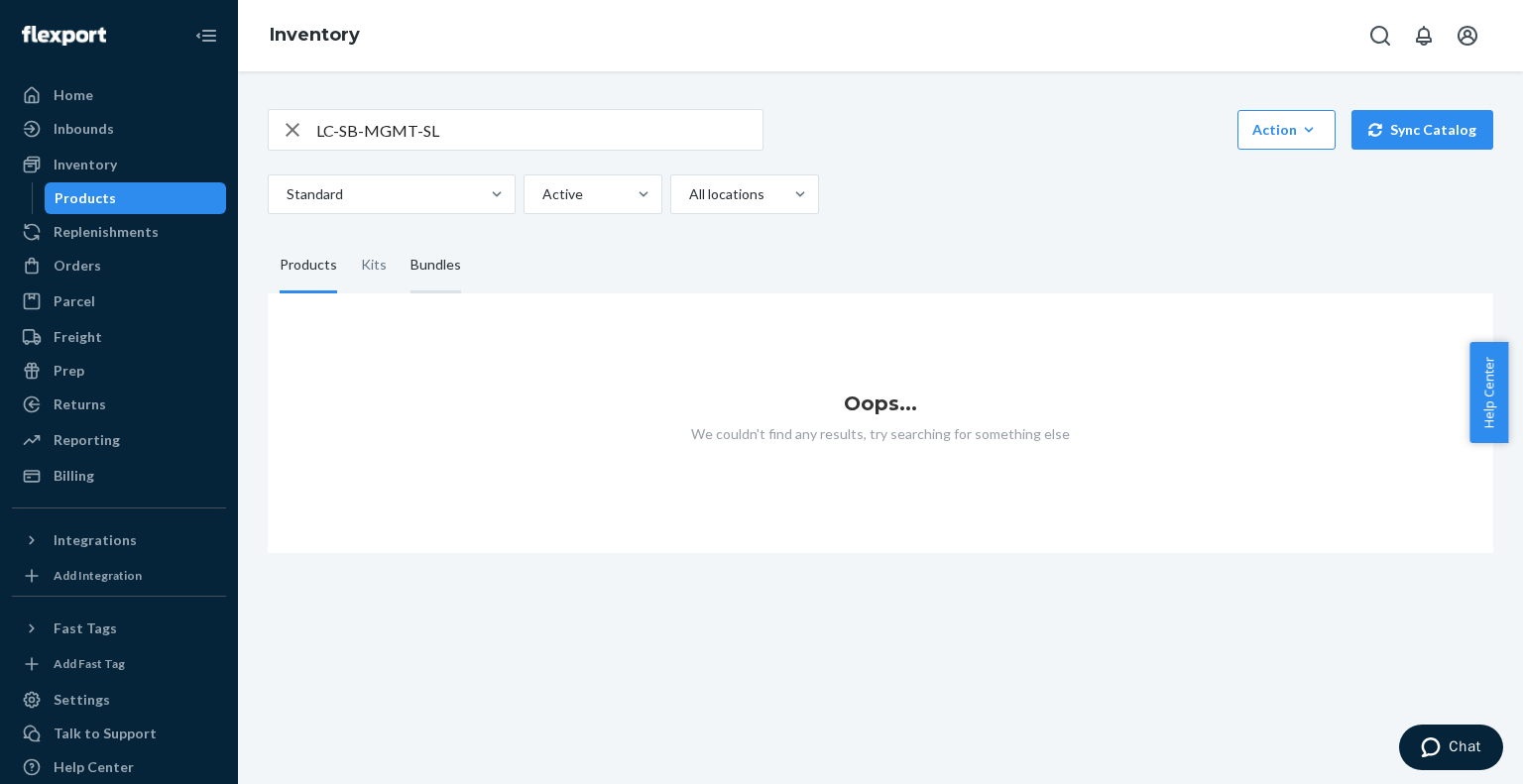 click on "Bundles" at bounding box center [435, 266] 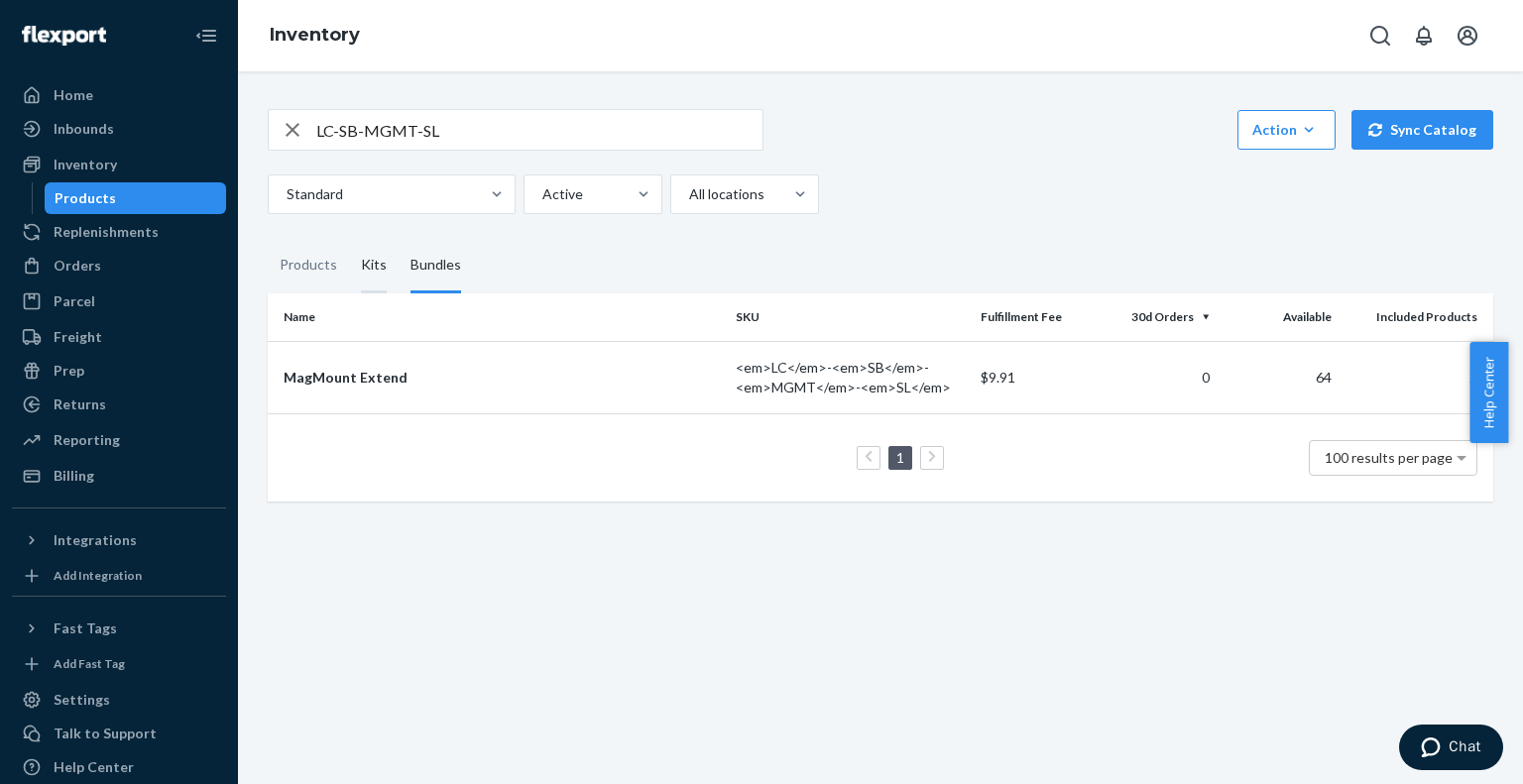click on "Kits" at bounding box center (374, 266) 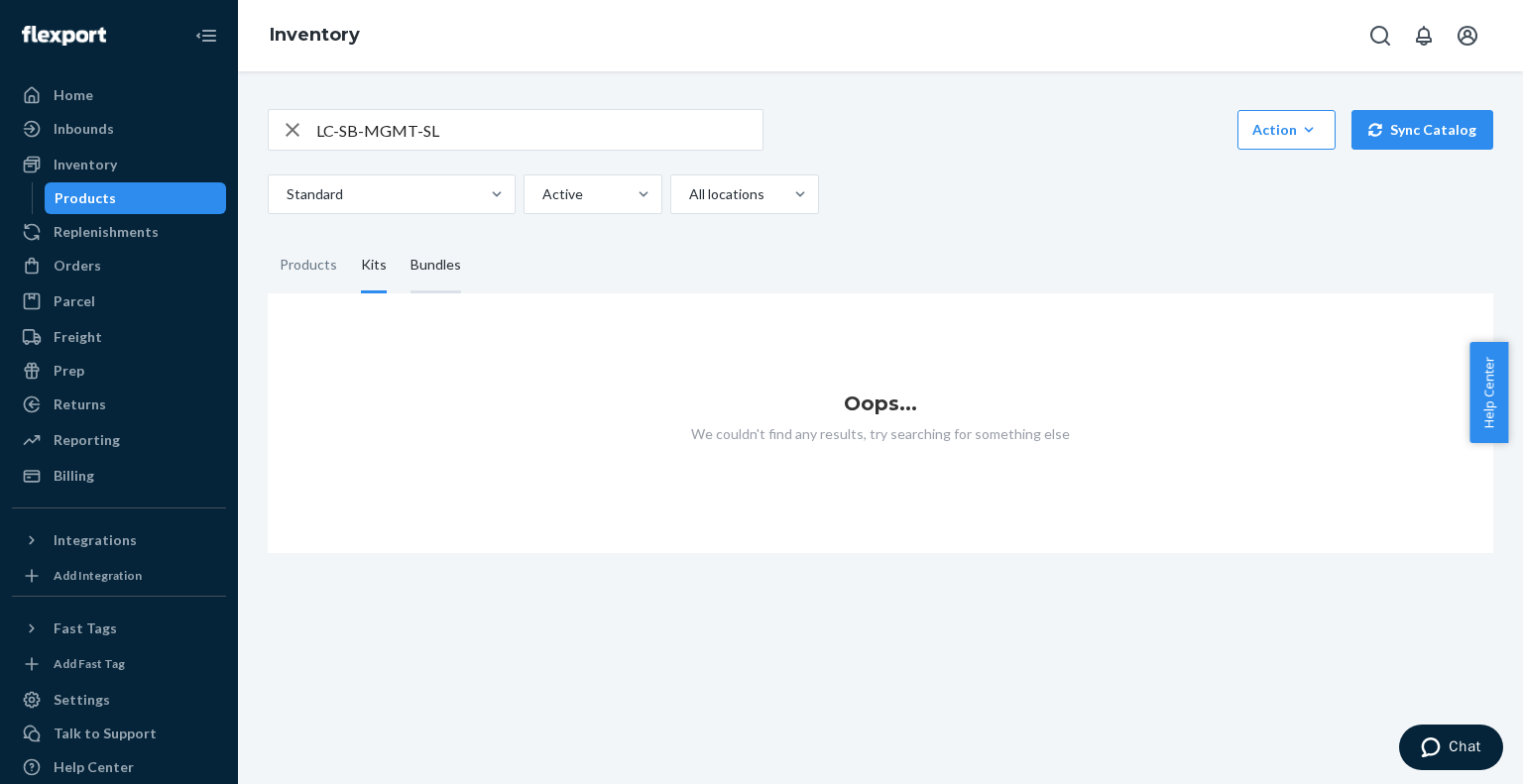 click on "Bundles" at bounding box center [435, 266] 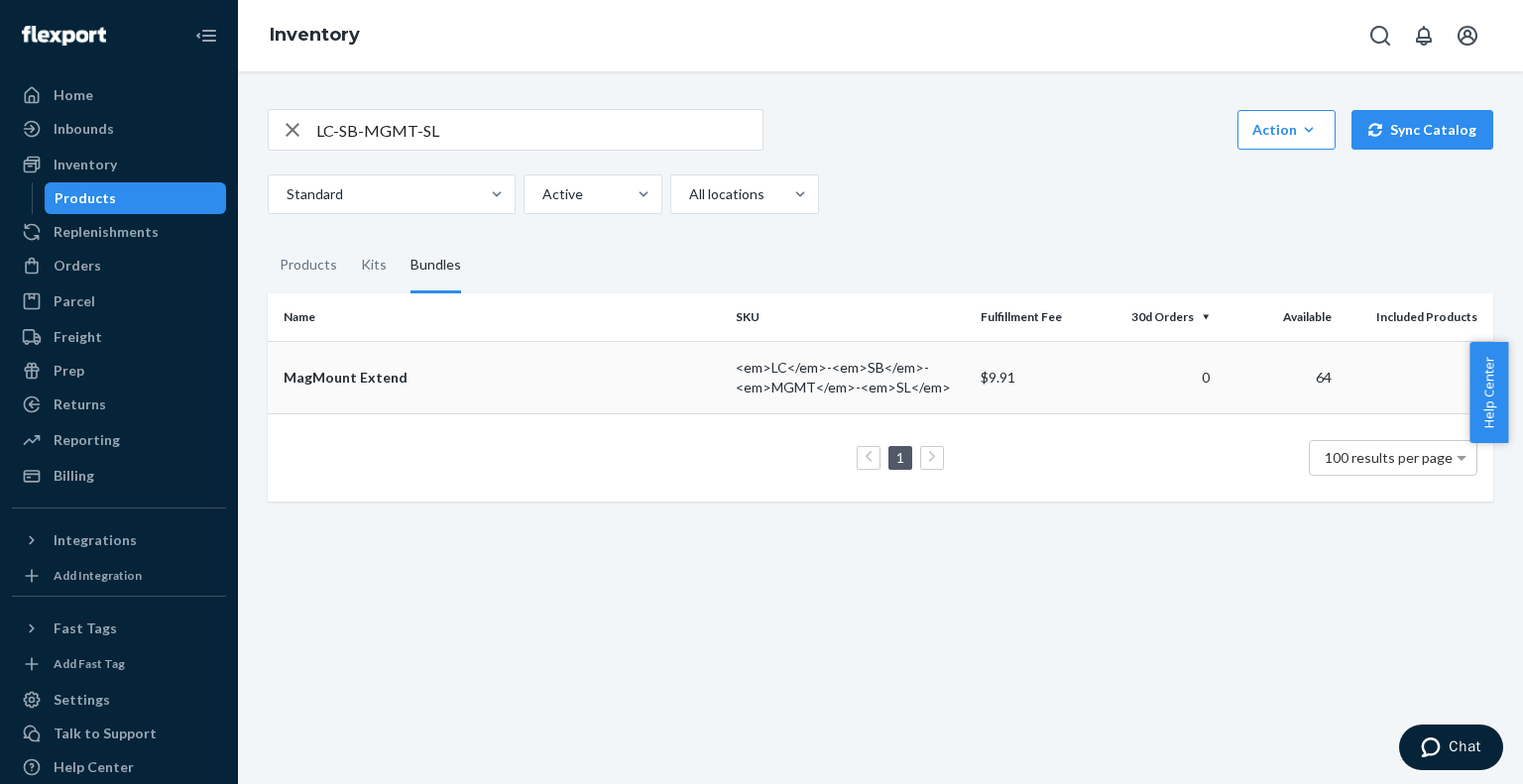 click on "0" at bounding box center [1156, 377] 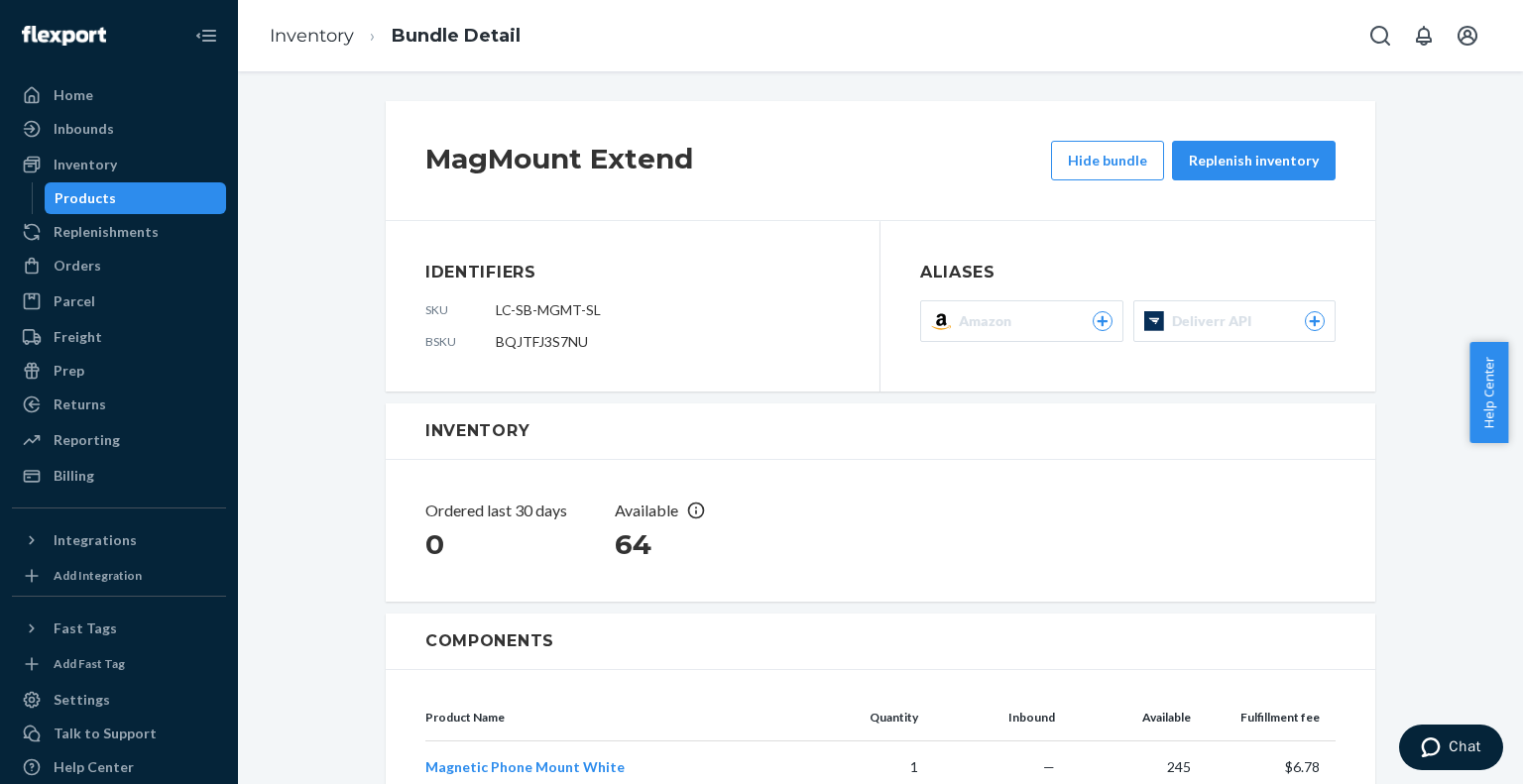 scroll, scrollTop: 287, scrollLeft: 0, axis: vertical 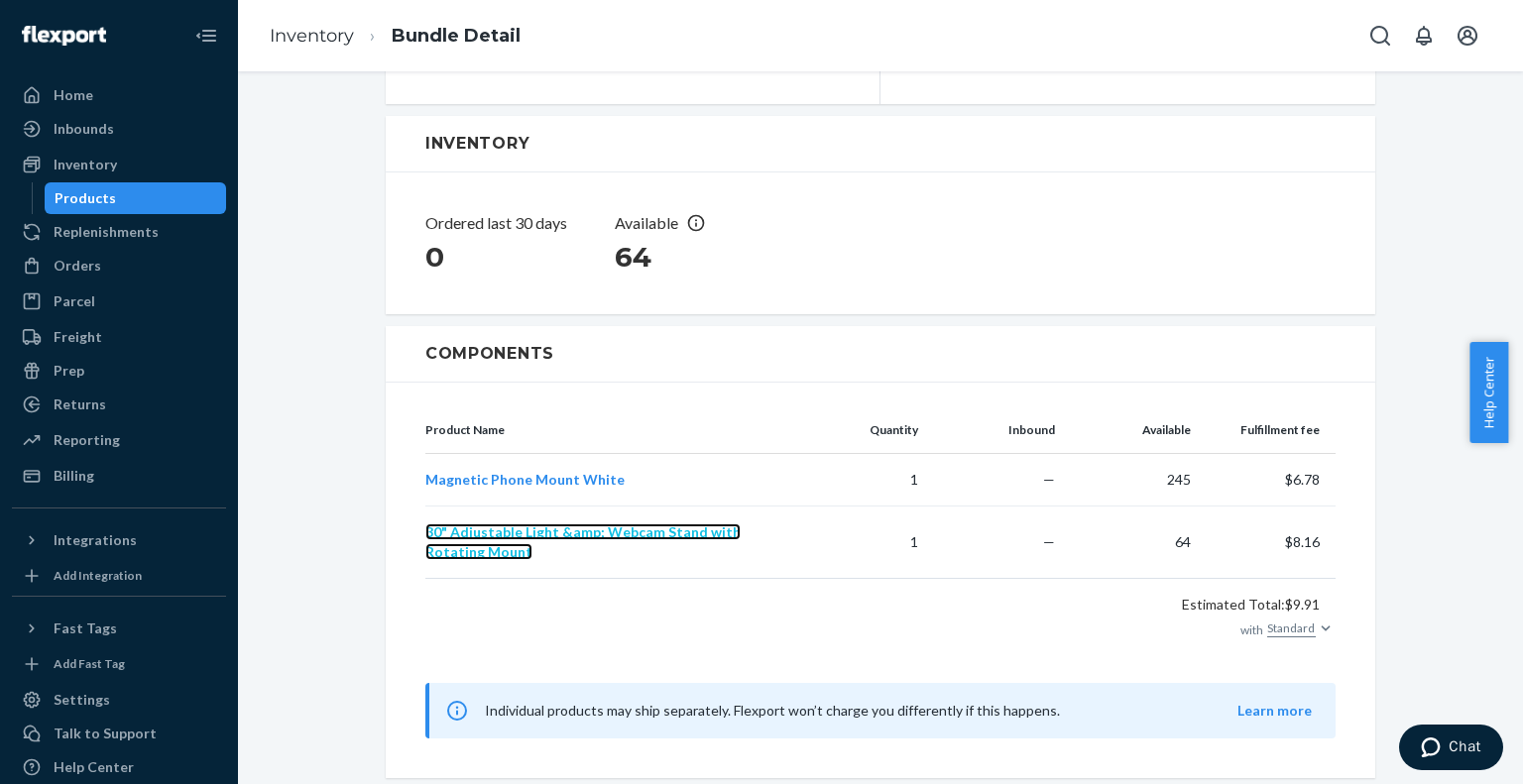 click on "30" Adjustable Light &amp; Webcam Stand with Rotating Mount" at bounding box center [583, 541] 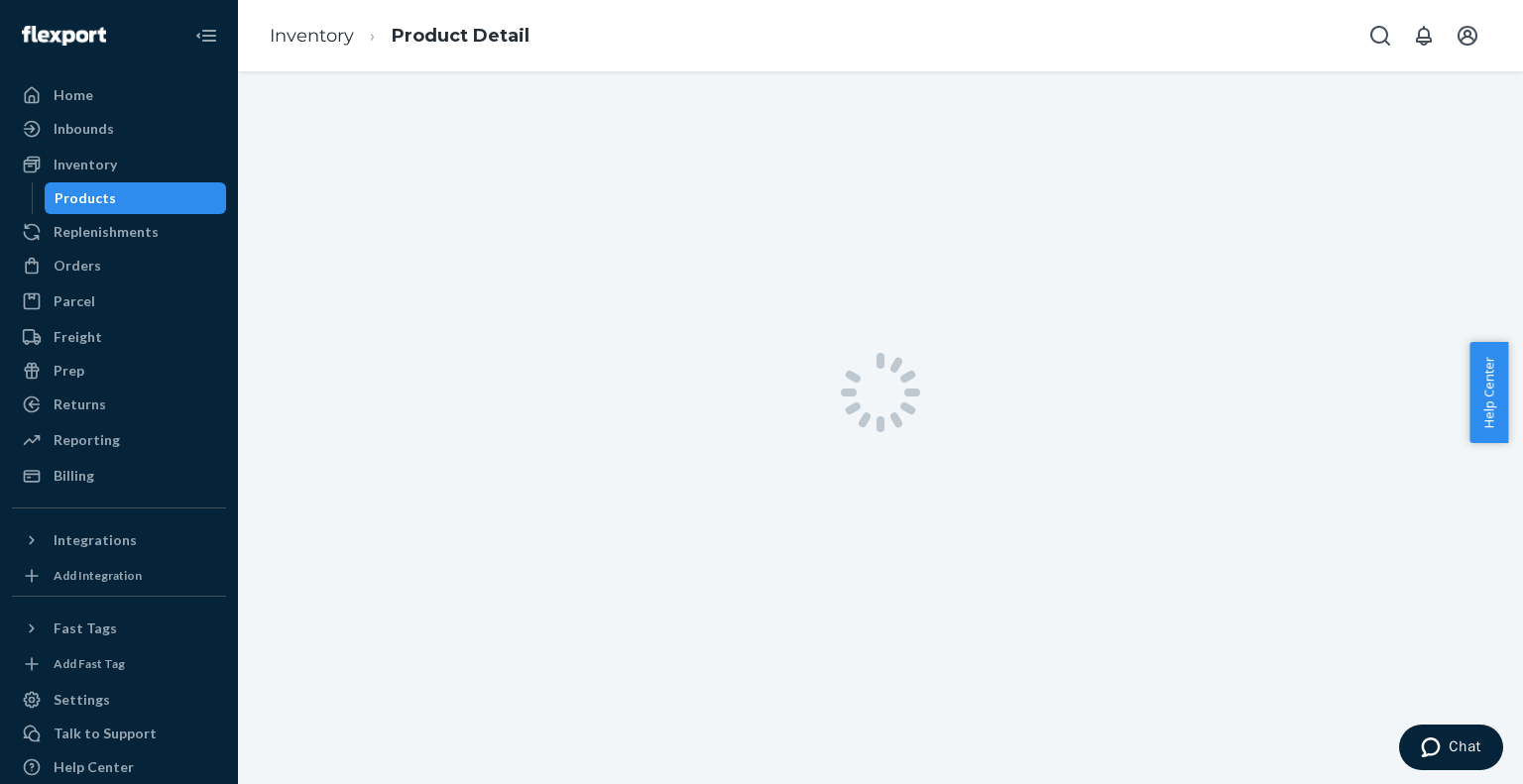 scroll, scrollTop: 0, scrollLeft: 0, axis: both 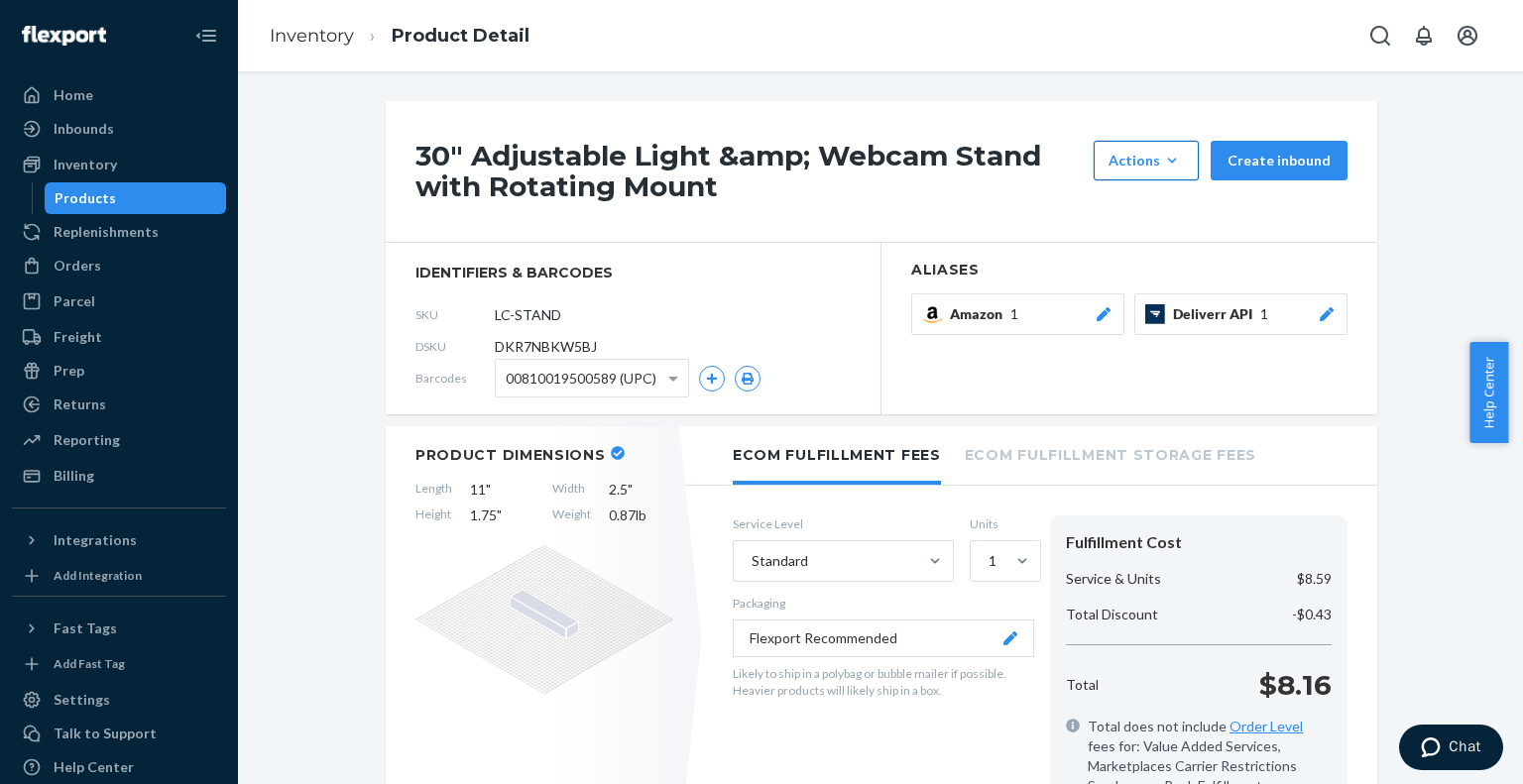 click on "Actions" at bounding box center [1146, 161] 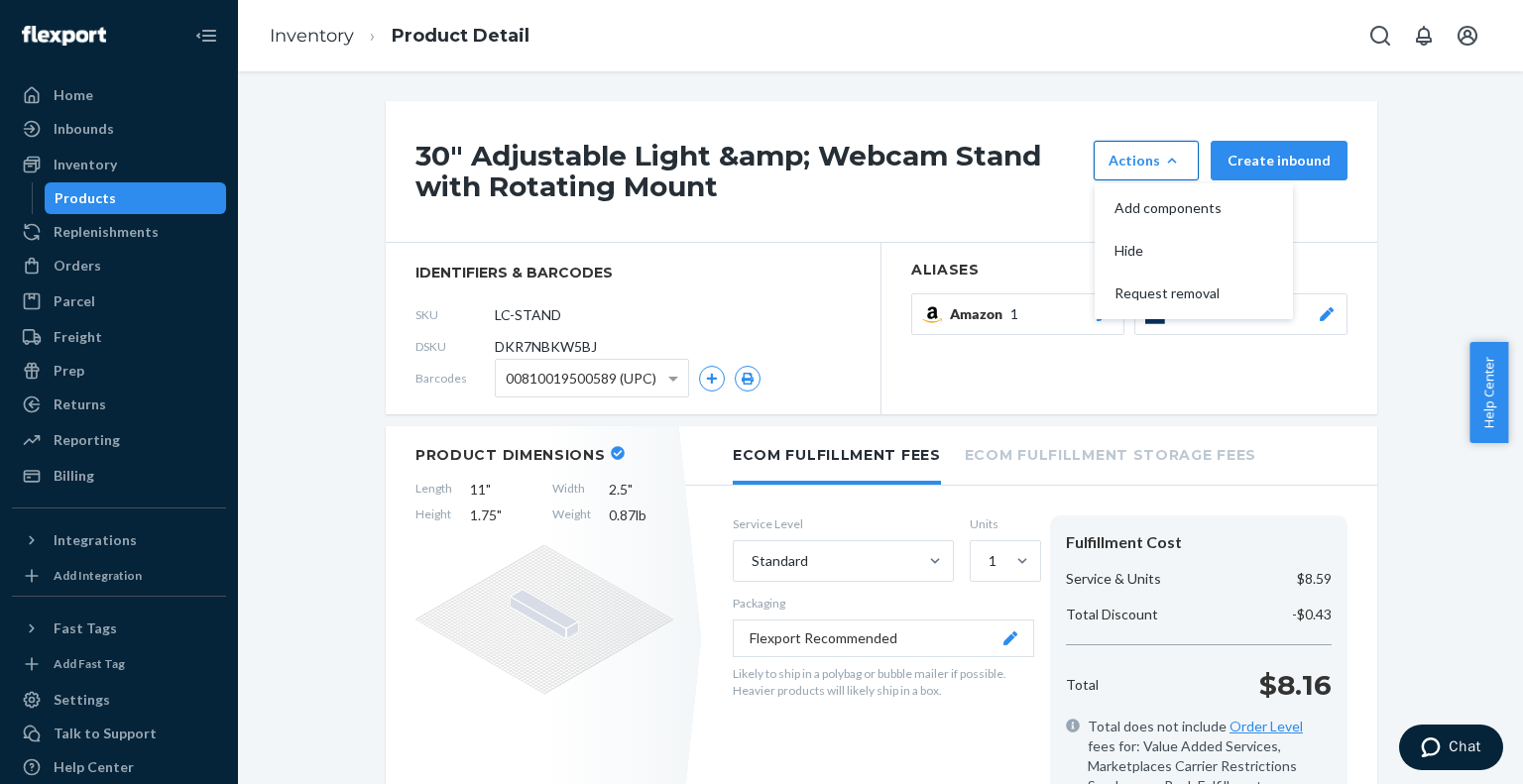 click on "Actions" at bounding box center [1146, 161] 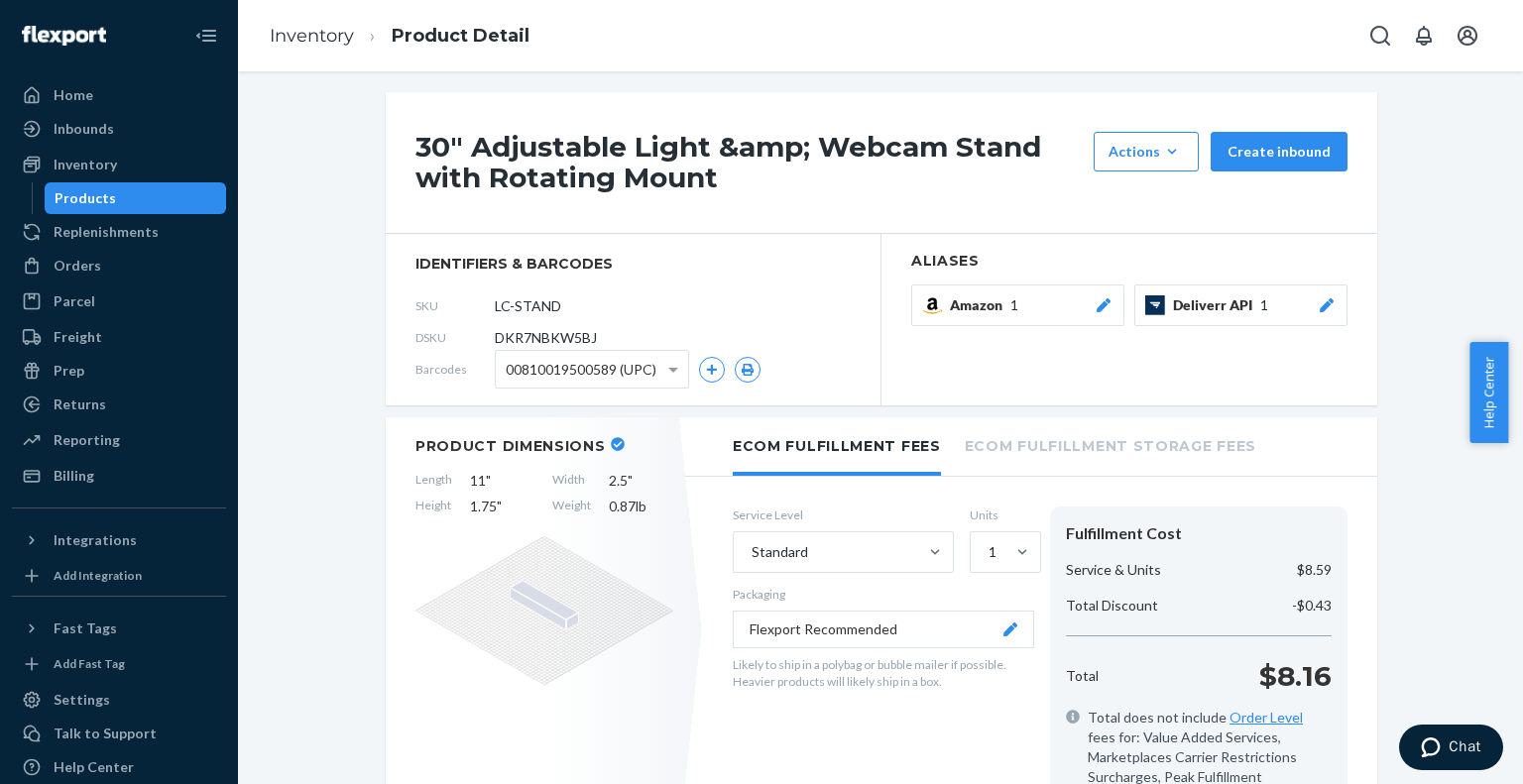 scroll, scrollTop: 0, scrollLeft: 0, axis: both 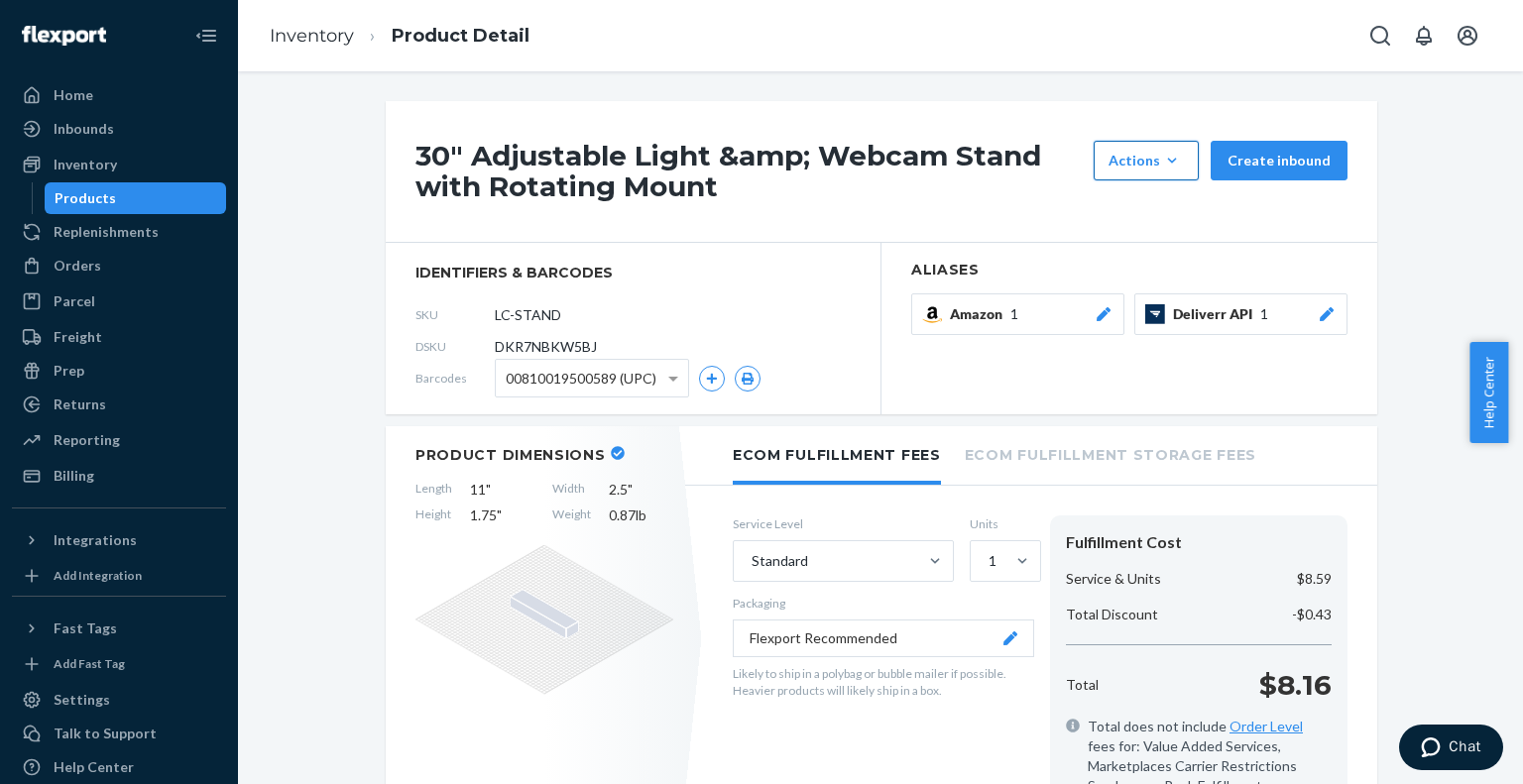 click on "Actions" at bounding box center [1146, 161] 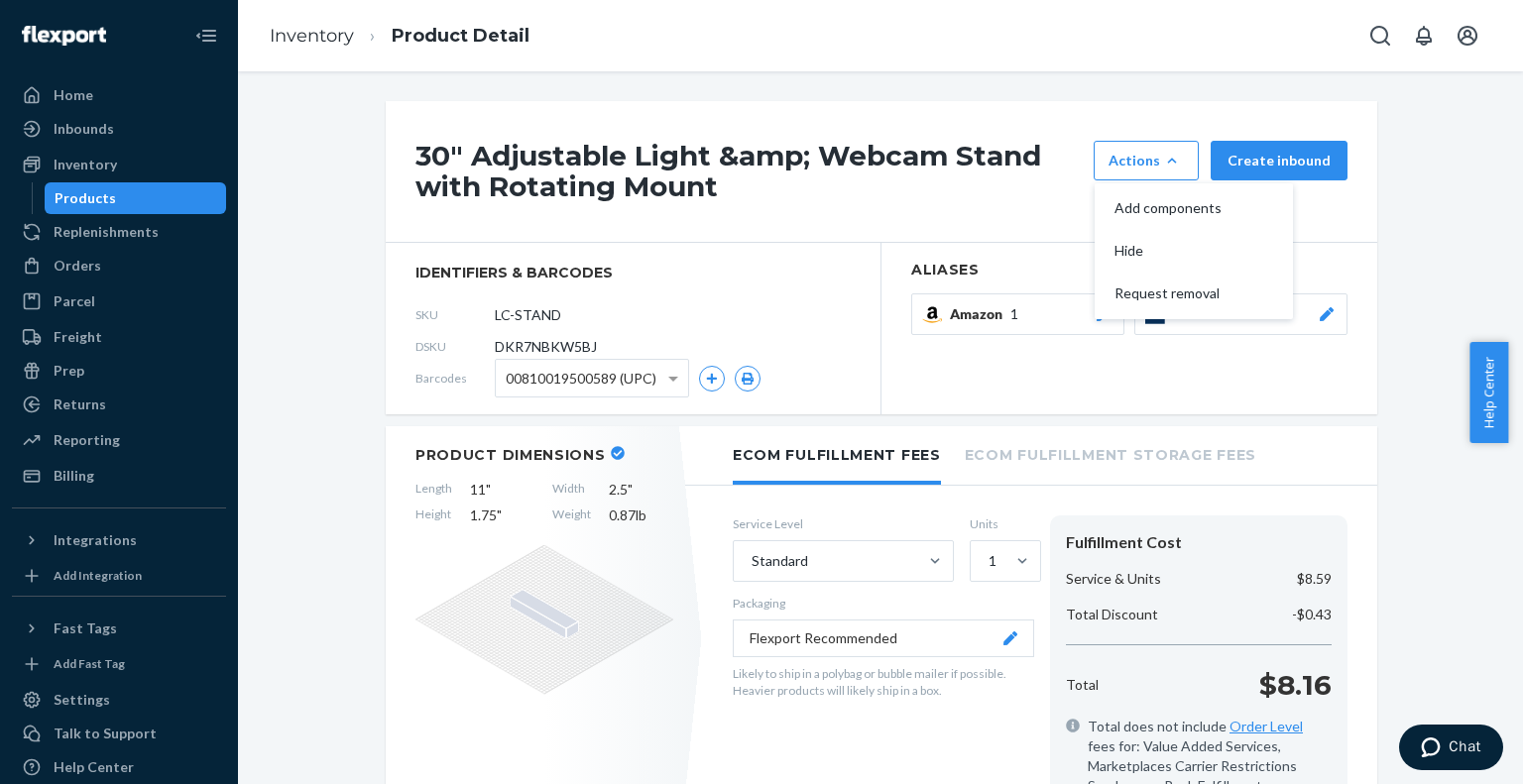 click on "30" Adjustable Light &amp; Webcam Stand with Rotating Mount Actions Add components Hide Request removal Create inbound" at bounding box center [881, 171] 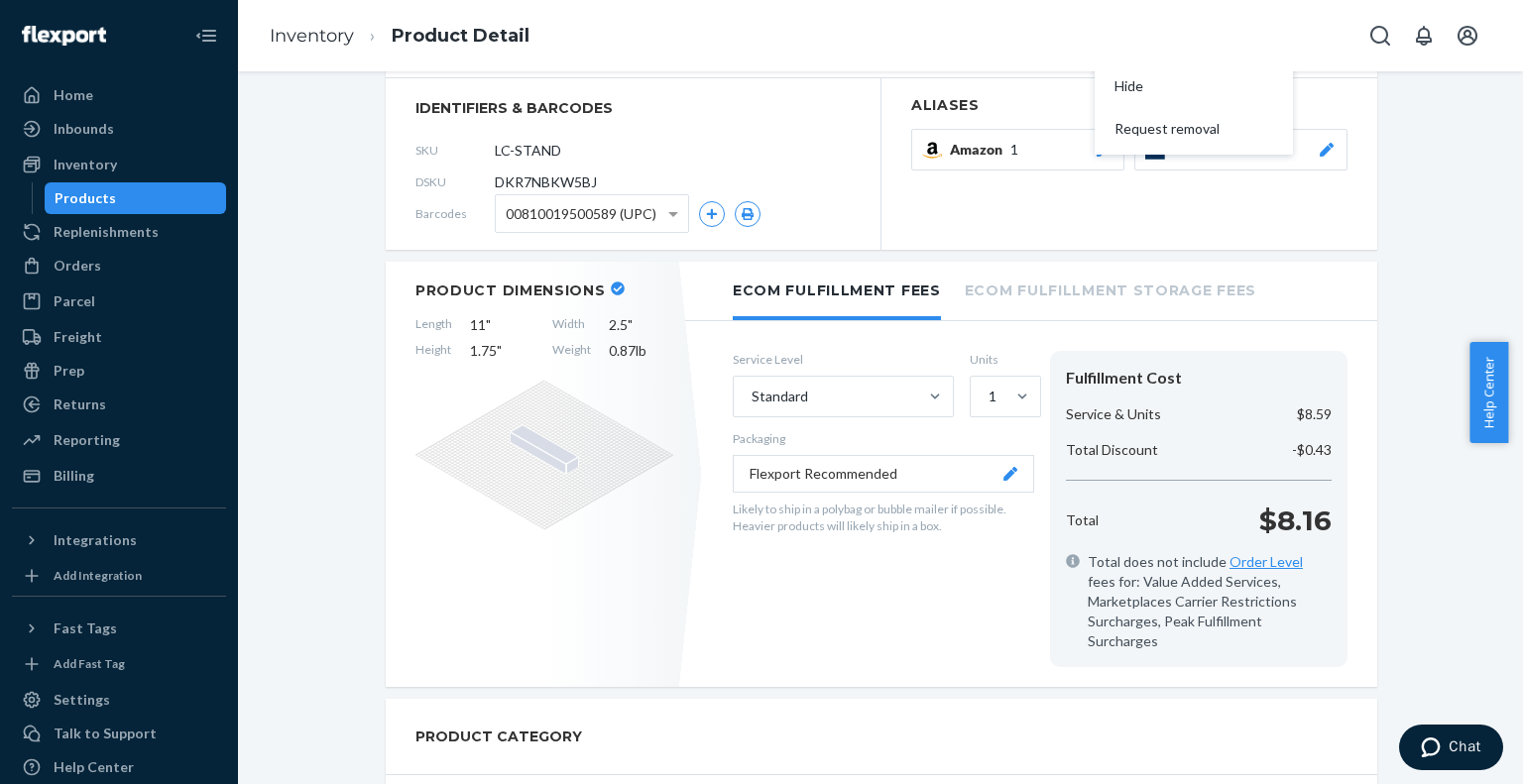 scroll, scrollTop: 0, scrollLeft: 0, axis: both 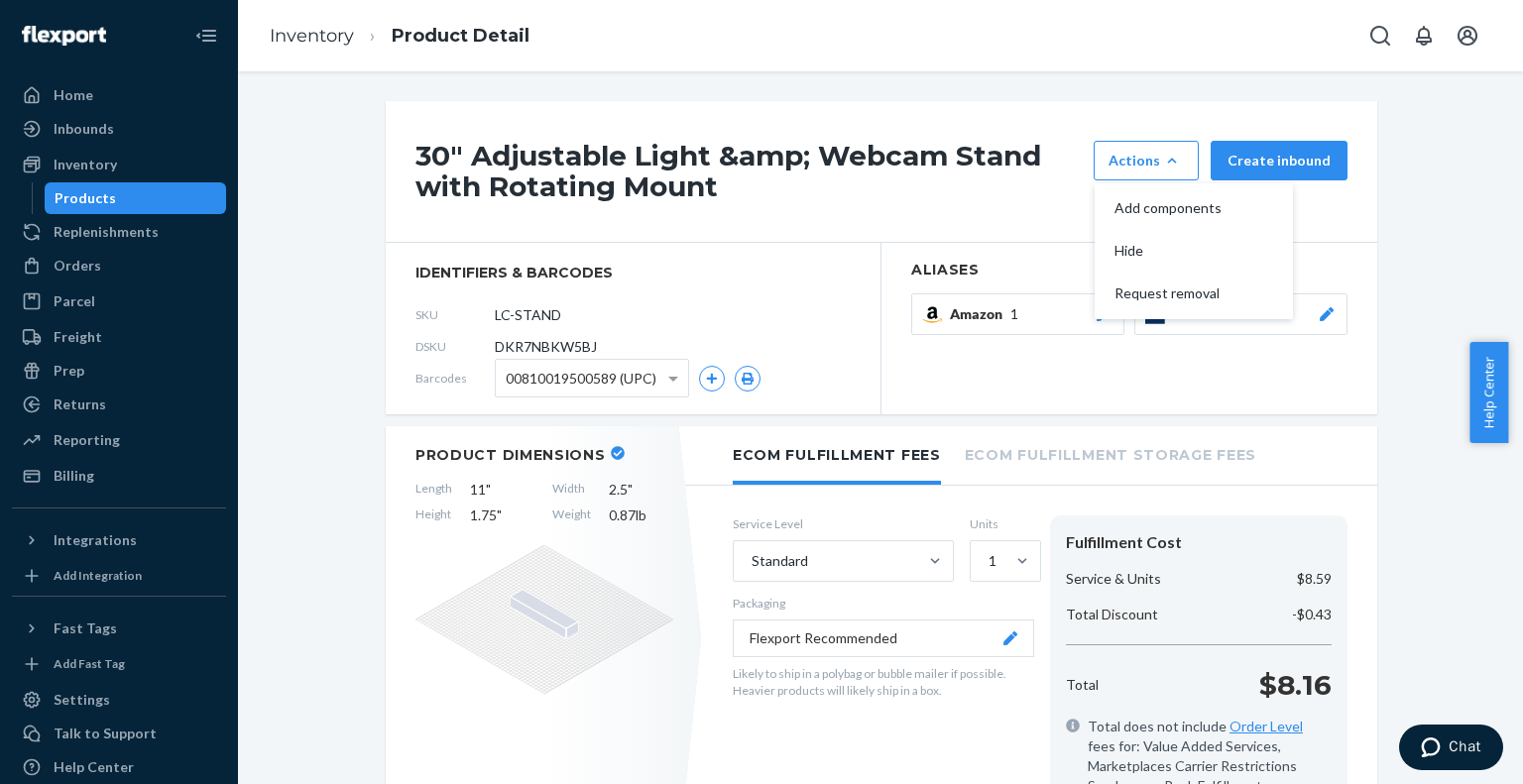 click on "30" Adjustable Light &amp; Webcam Stand with Rotating Mount Actions Add components Hide Request removal Create inbound identifiers & barcodes SKU LC-STAND DSKU DKR7NBKW5BJ Barcodes 00810019500589 (UPC) Aliases Amazon 1 Deliverr API 1 Product Dimensions Length 11 " Width 2.5 " Height 1.75 " Weight 0.87 lb Ecom Fulfillment Fees Ecom Fulfillment Storage Fees Service Level Standard Units 1 Packaging Flexport Recommended Likely to ship in a polybag or bubble mailer if possible. Heavier products will likely ship in a box. Fulfillment Cost Service & Units $8.59 Total Discount -$0.43 Total $8.16 Total does not include Order Level fees for: Value Added Services, Marketplaces Carrier Restrictions Surcharges, Peak Fulfillment Surcharges PRODUCT CATEGORY Product category Adult Product has an SDS/MSDS No Products accepted by Flexport Customs Information Country Of Origin China Tariff Code 9620007000 Customs Description 30" Adjustable Light & Webcam Stand Customs Value $11.57 Inventory Inbound ― Available 464 + 0 + 0" at bounding box center [880, 1693] 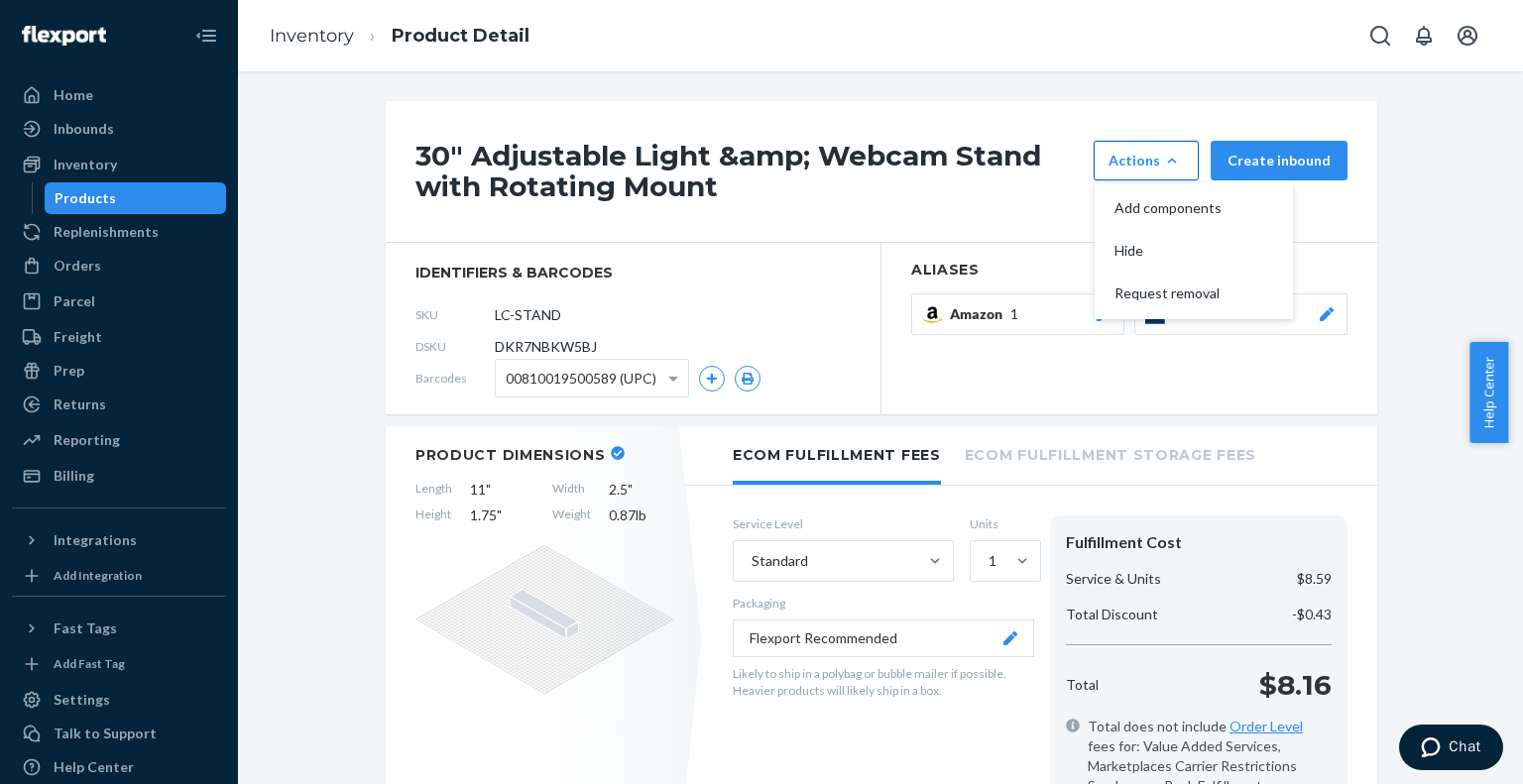 click on "Actions" at bounding box center [1146, 161] 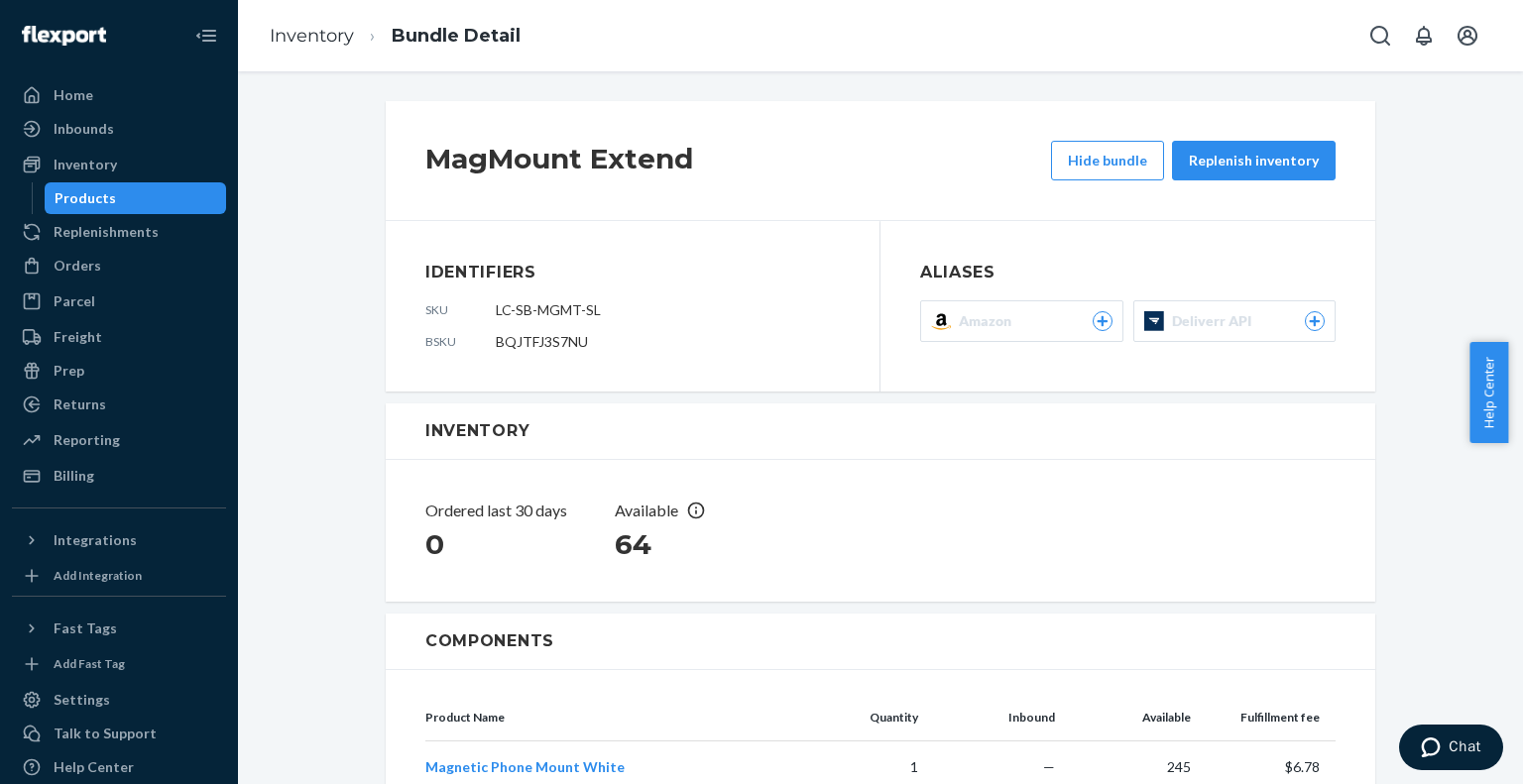 scroll, scrollTop: 287, scrollLeft: 0, axis: vertical 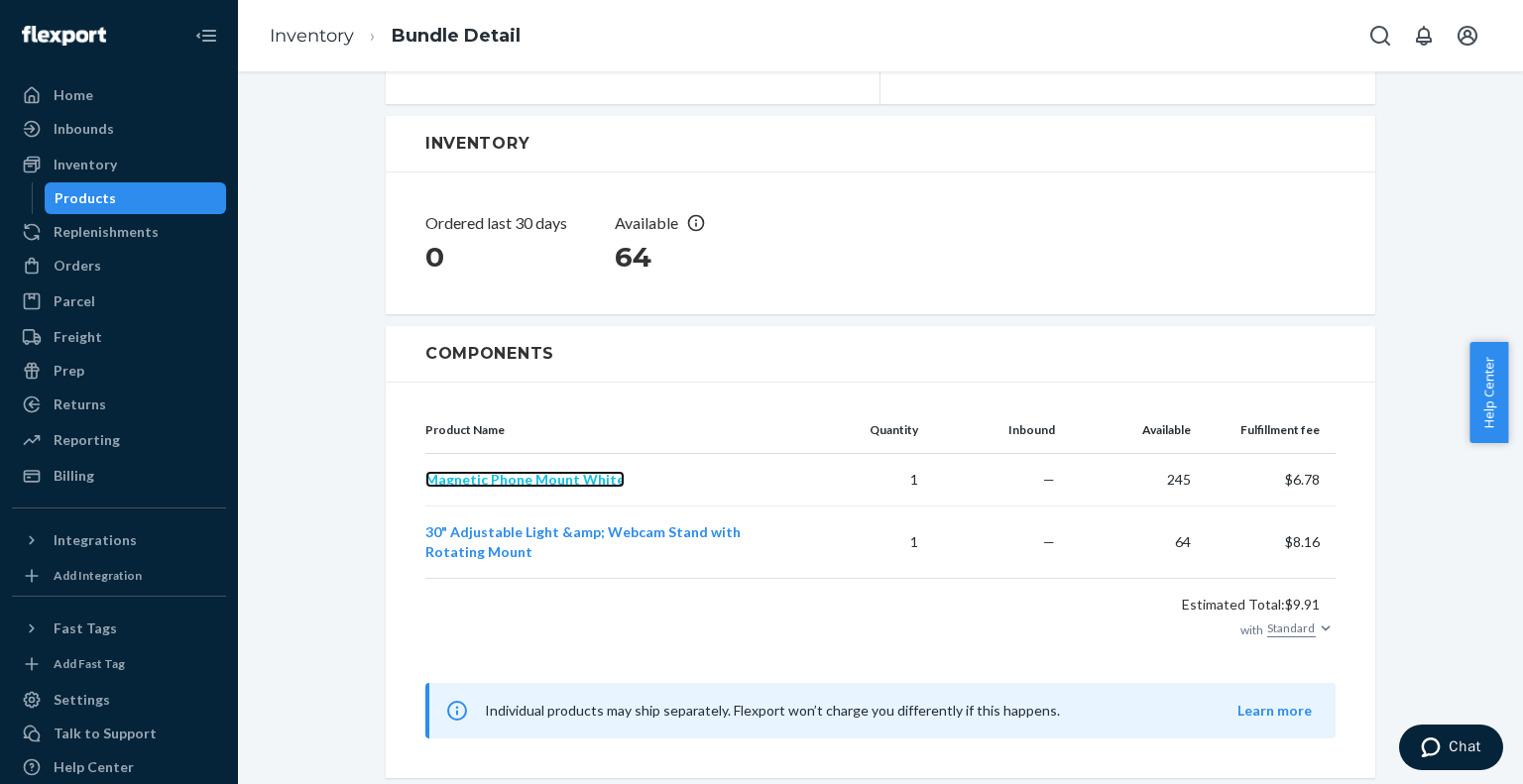 click on "Magnetic Phone Mount White" at bounding box center (525, 479) 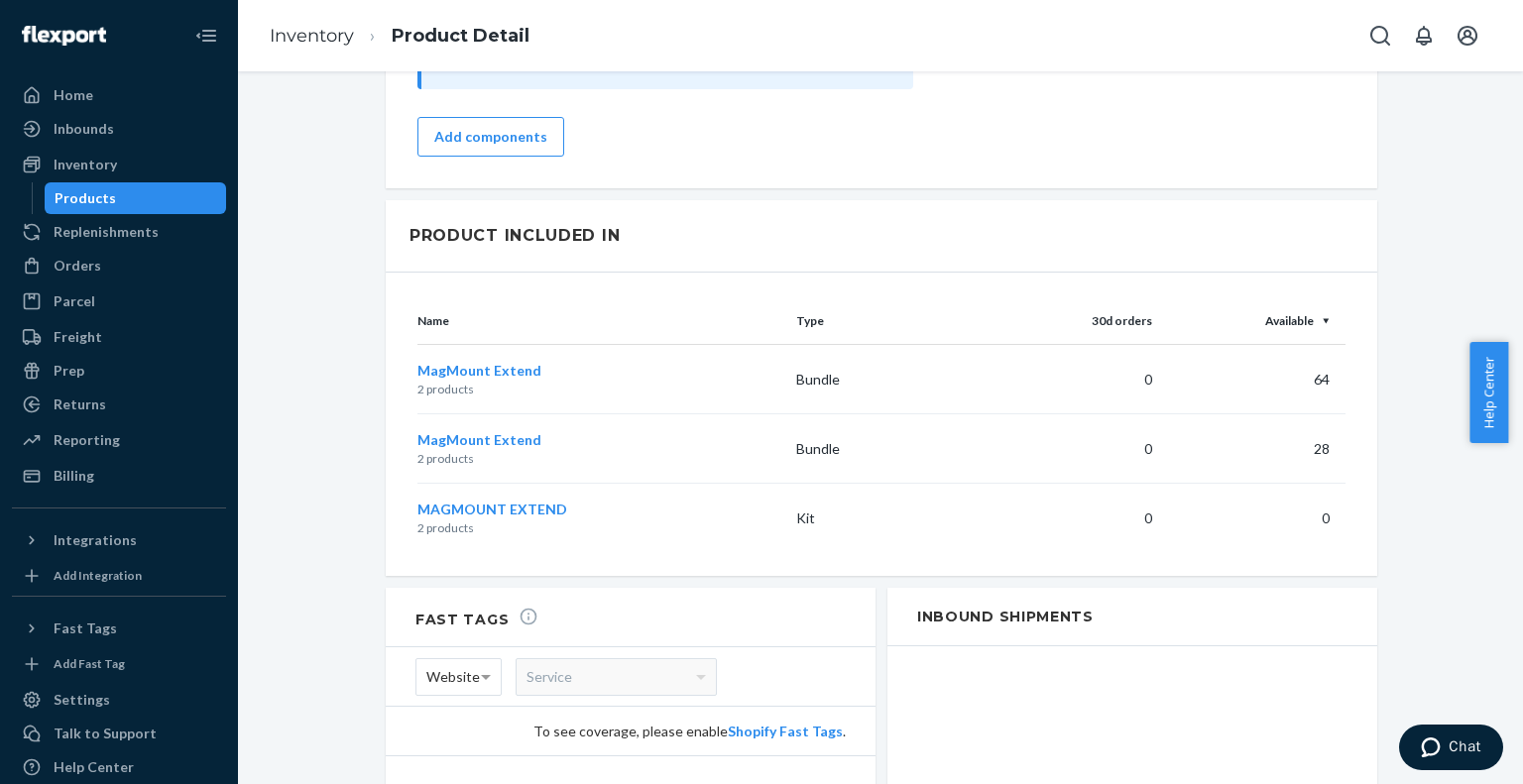 scroll, scrollTop: 2634, scrollLeft: 0, axis: vertical 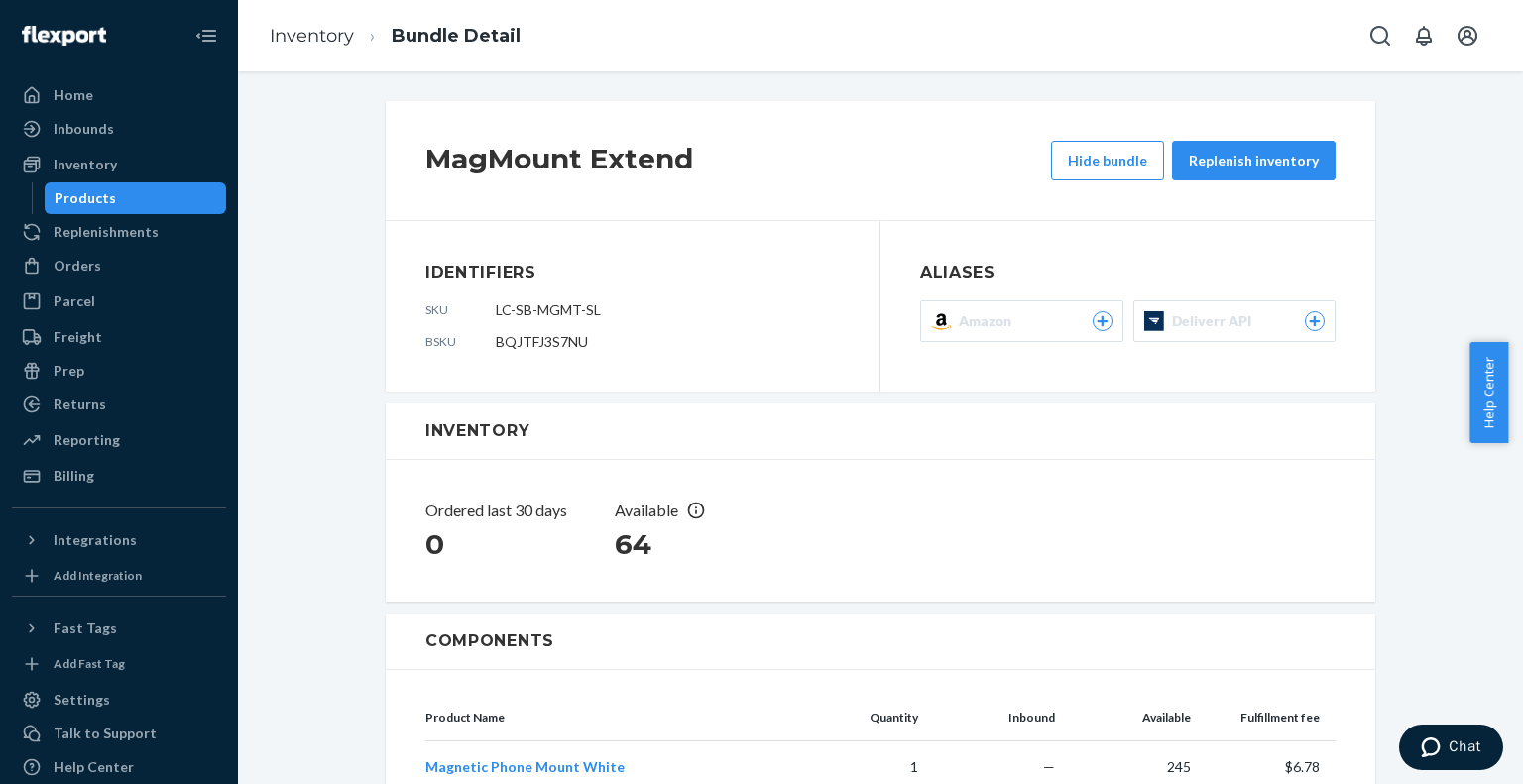 click on "Products" at bounding box center (85, 198) 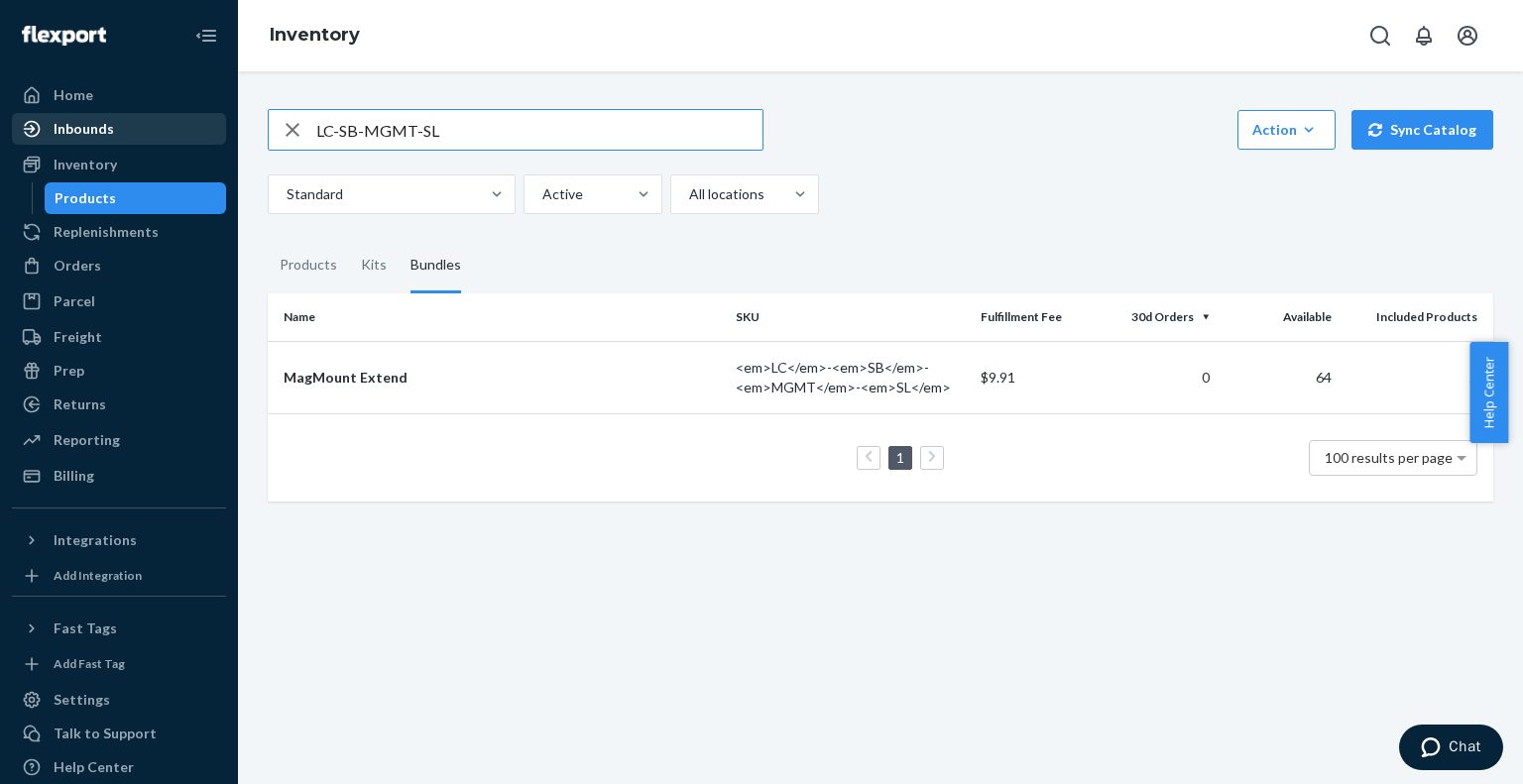 drag, startPoint x: 474, startPoint y: 134, endPoint x: 86, endPoint y: 113, distance: 388.56788 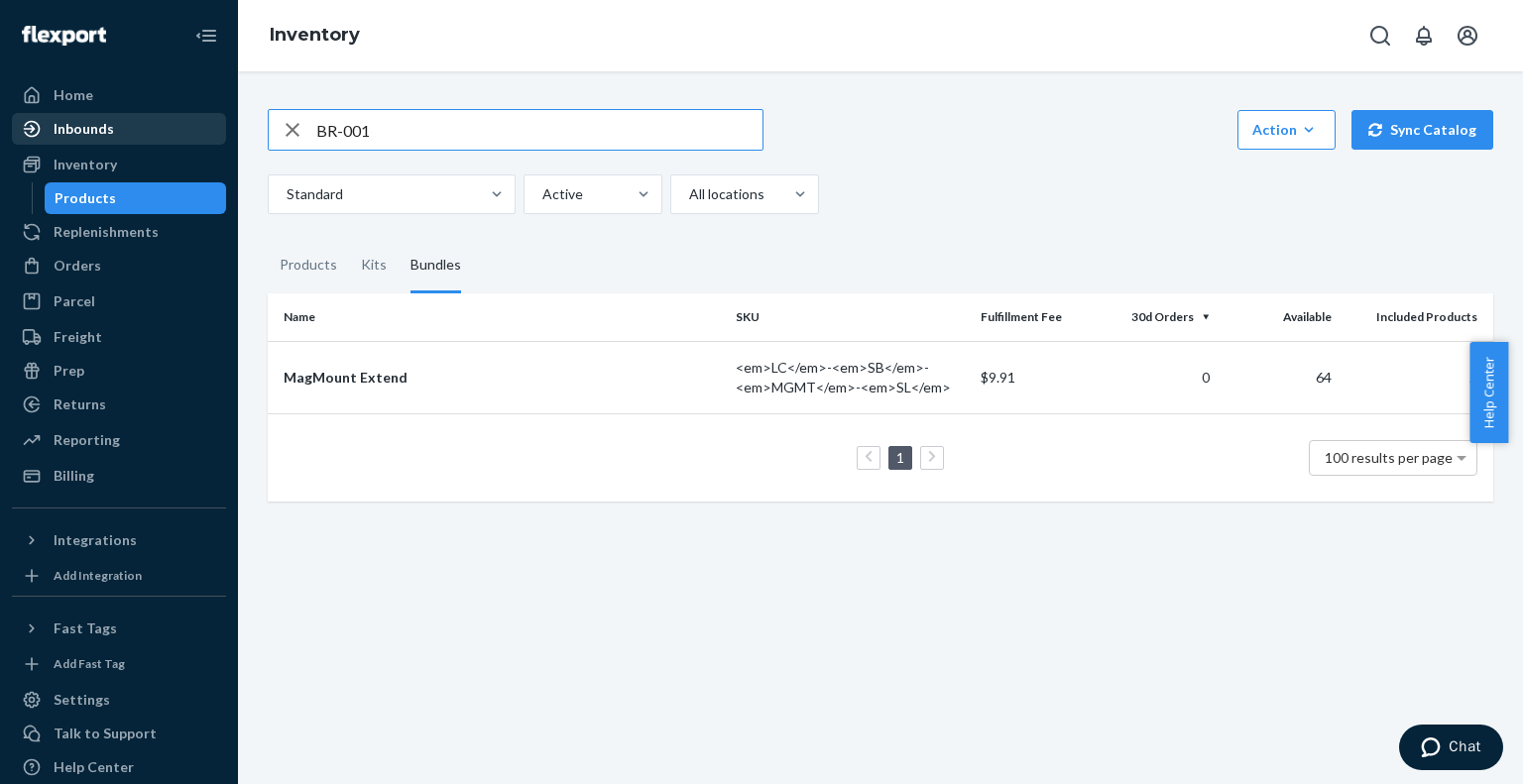 type on "BR-001" 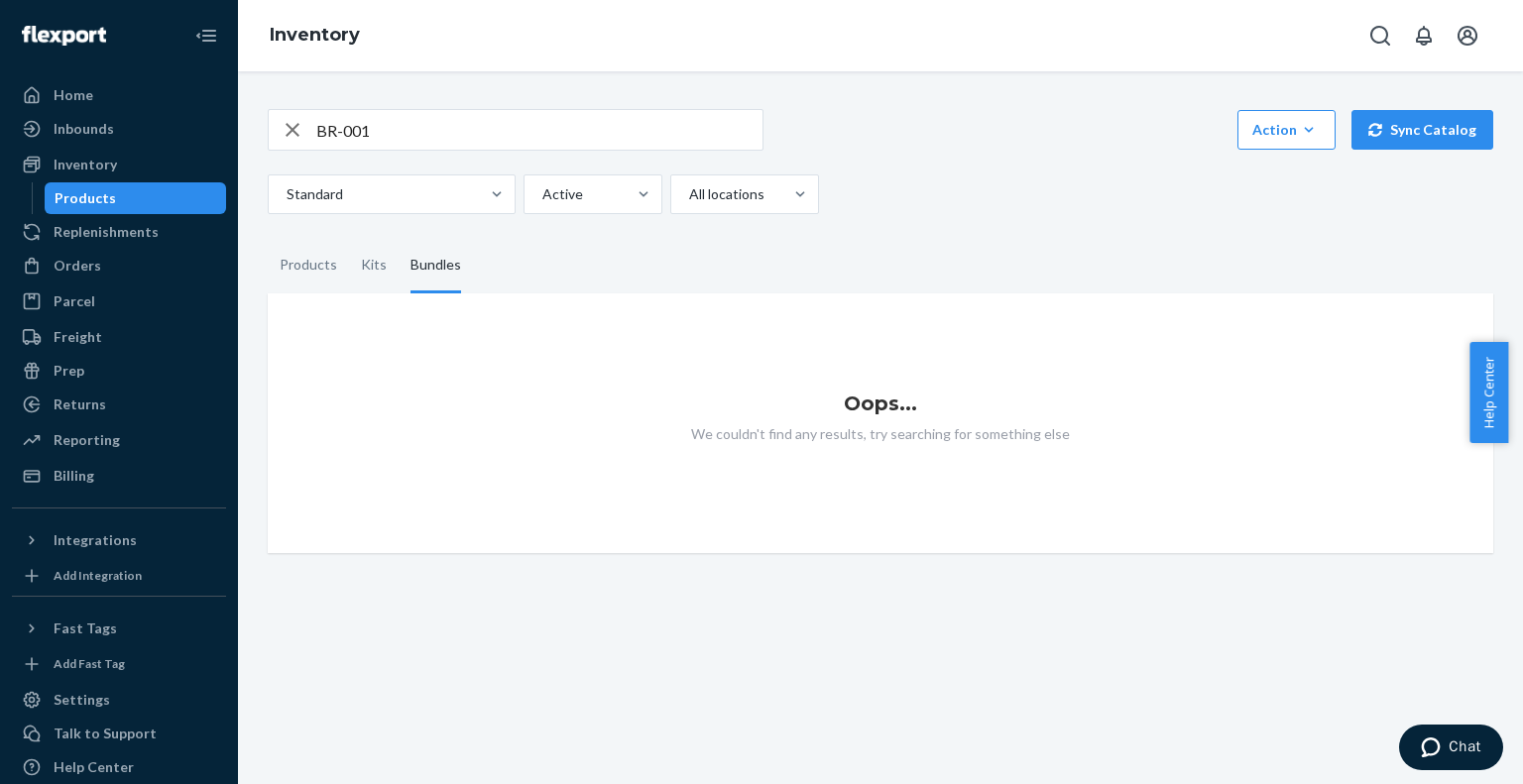 click on "BR-001" at bounding box center [539, 130] 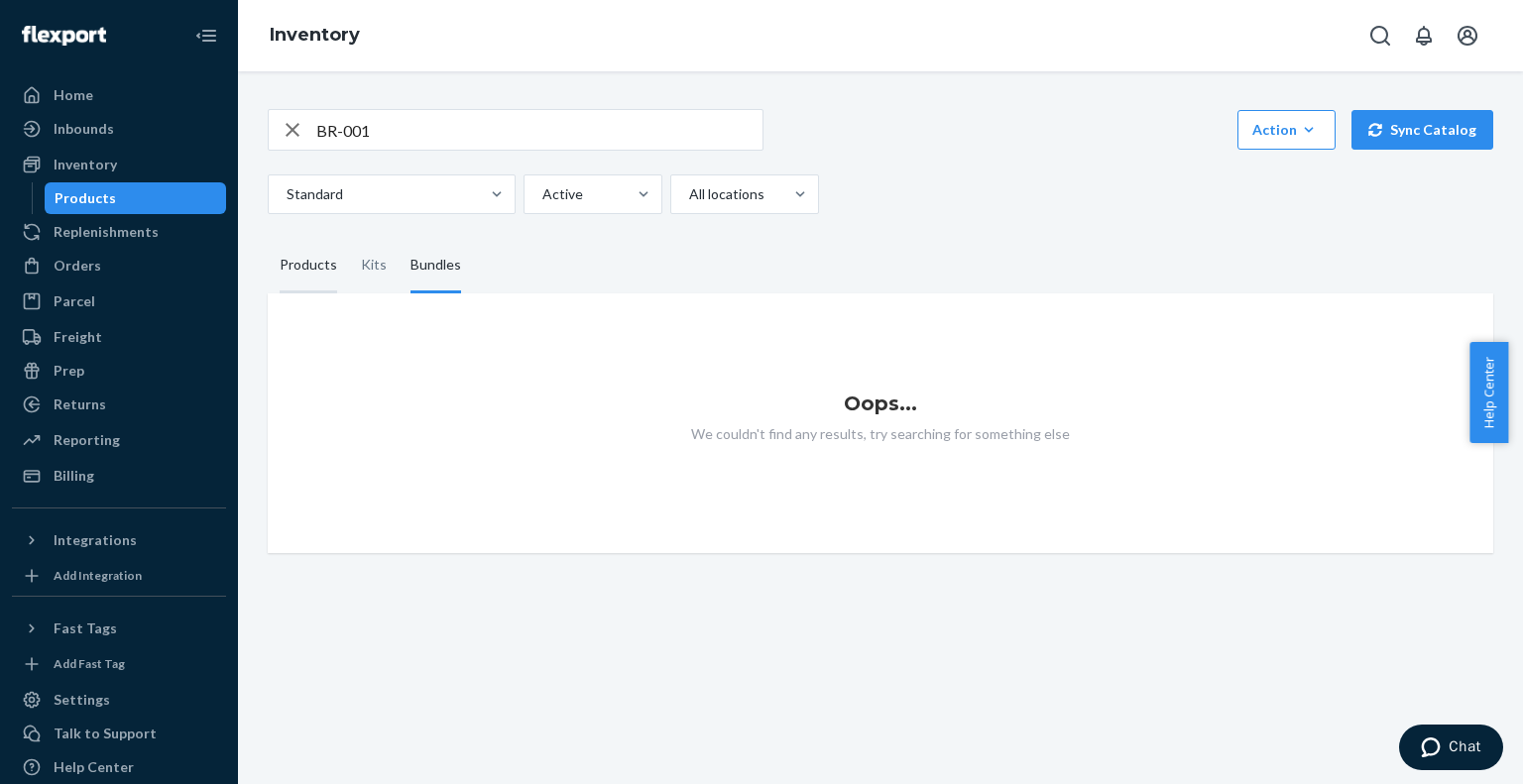 click on "Products" at bounding box center [308, 266] 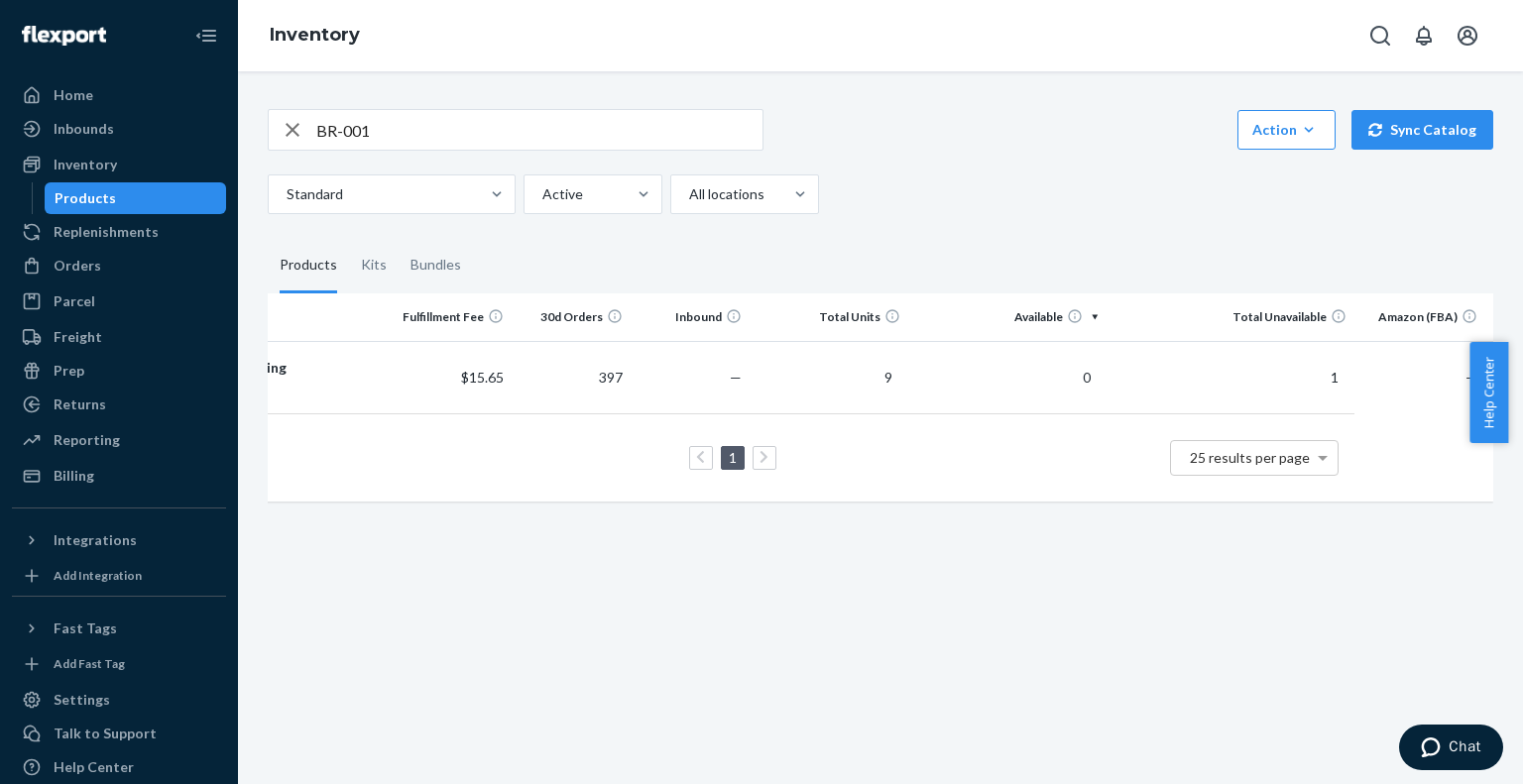 scroll, scrollTop: 0, scrollLeft: 0, axis: both 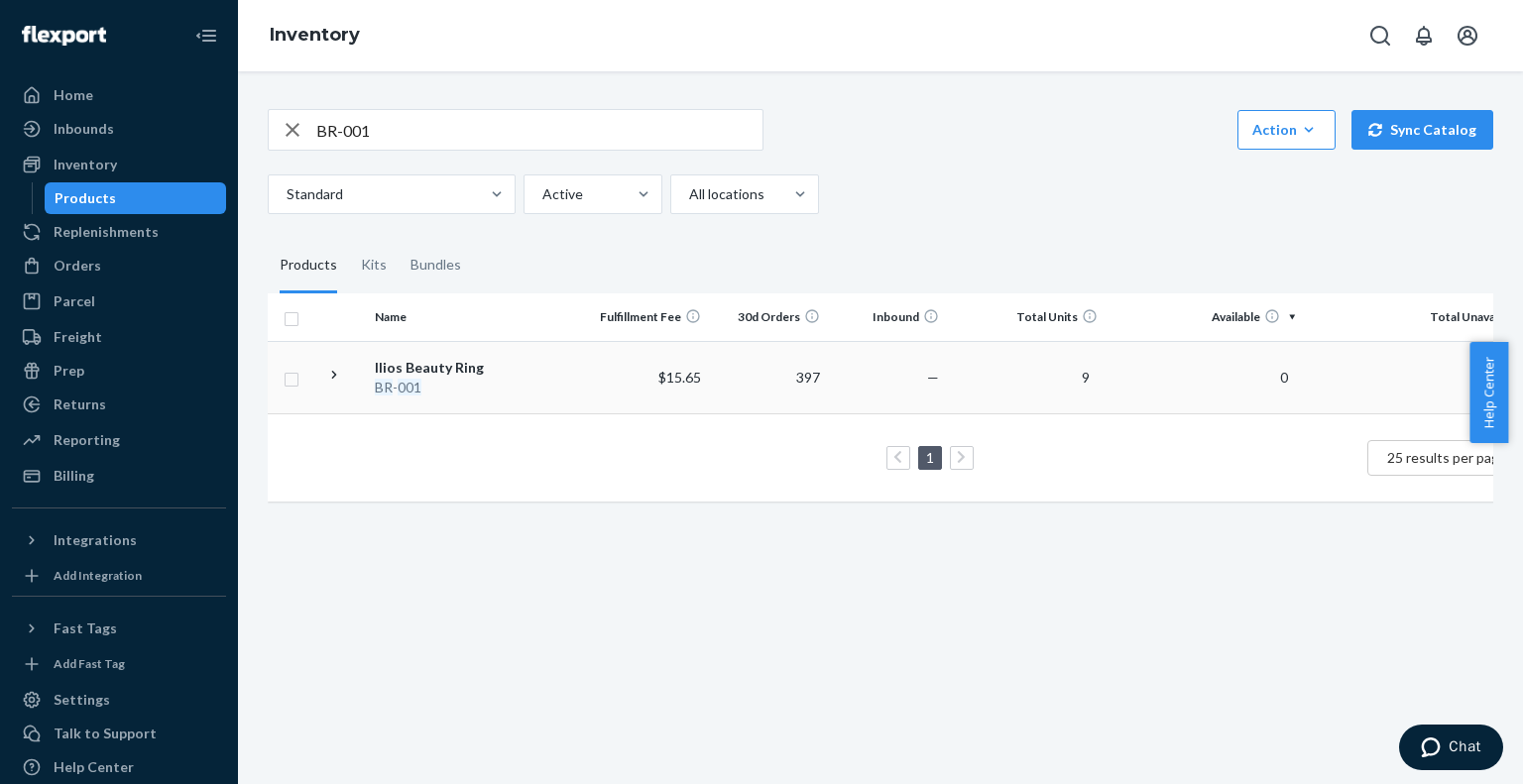 click 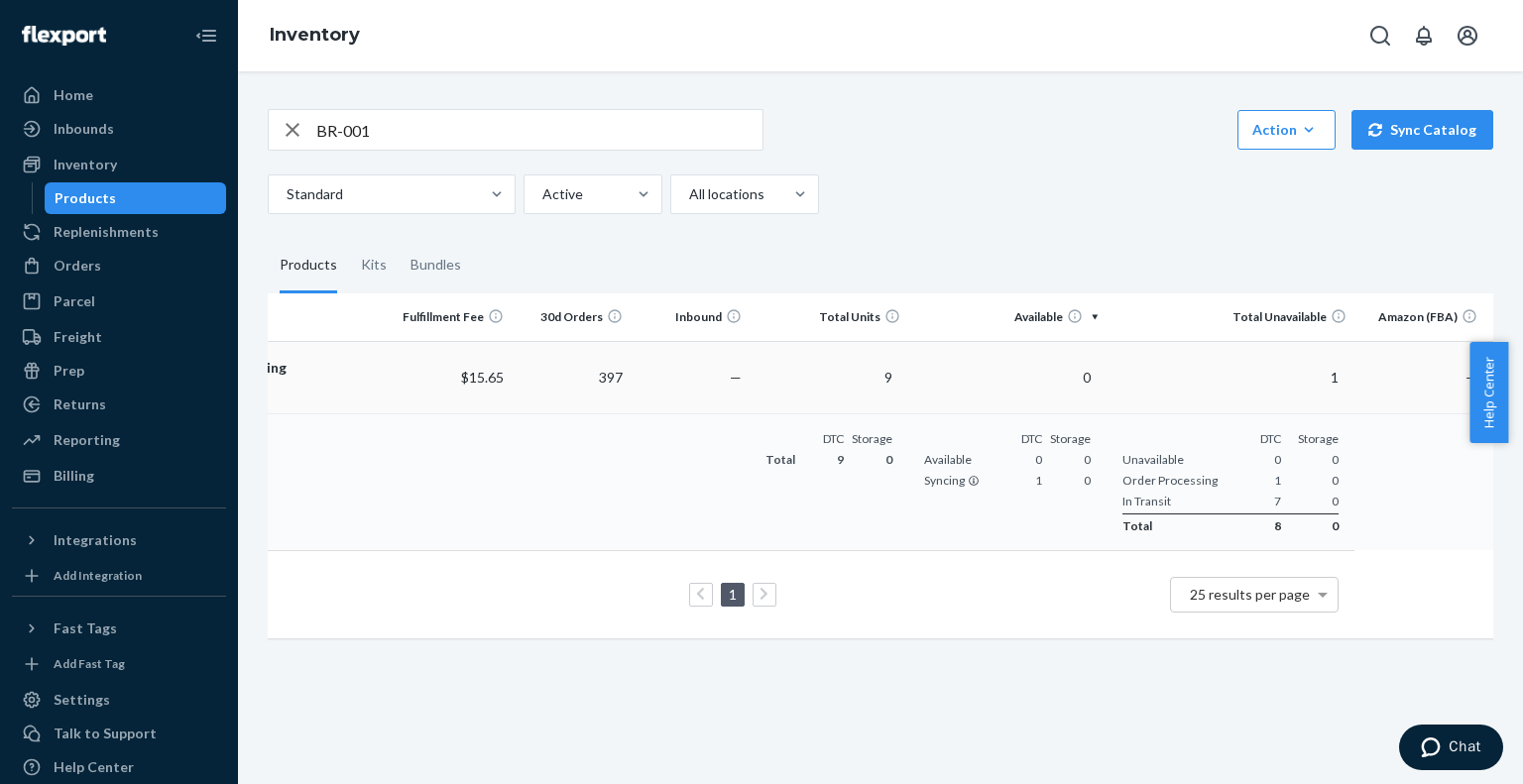 scroll, scrollTop: 0, scrollLeft: 0, axis: both 